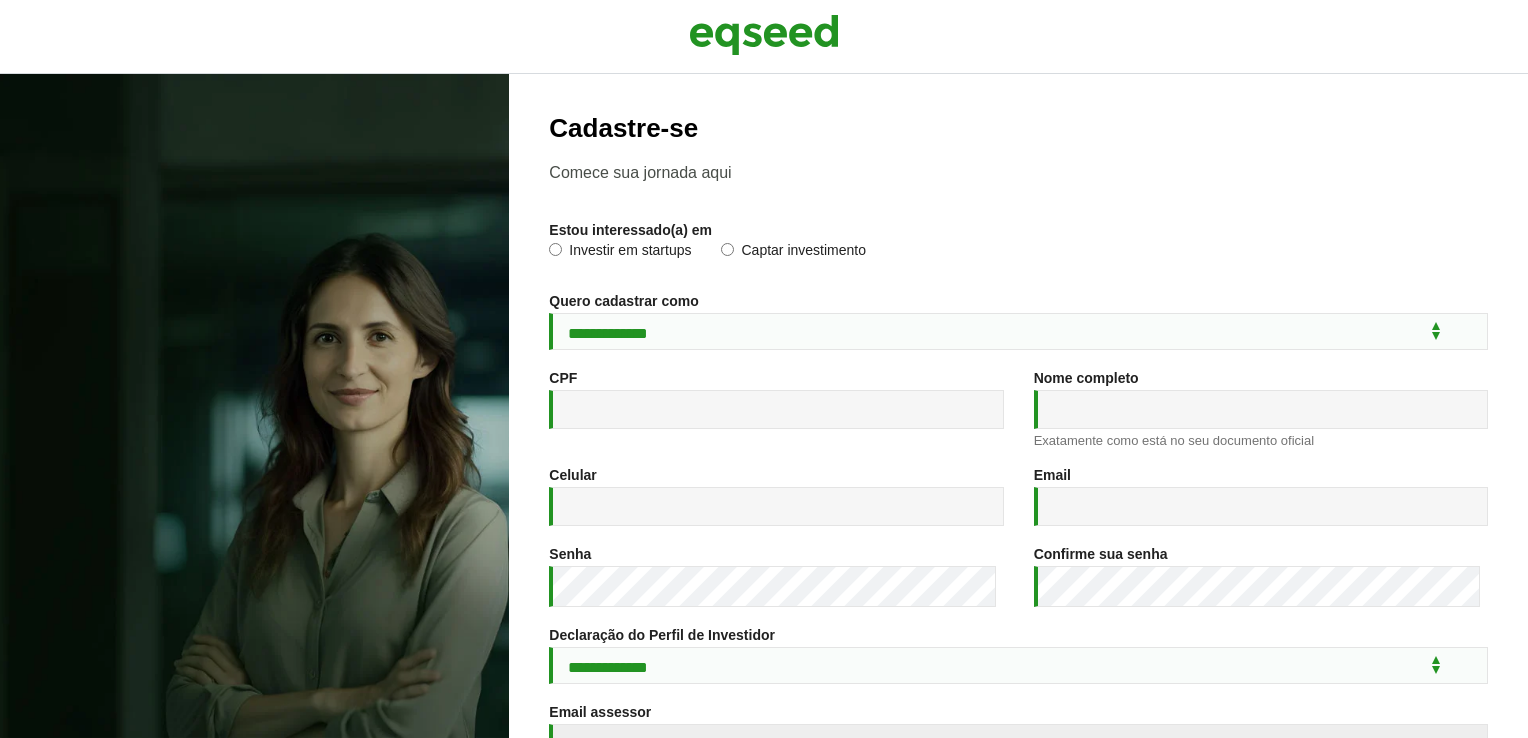 scroll, scrollTop: 0, scrollLeft: 0, axis: both 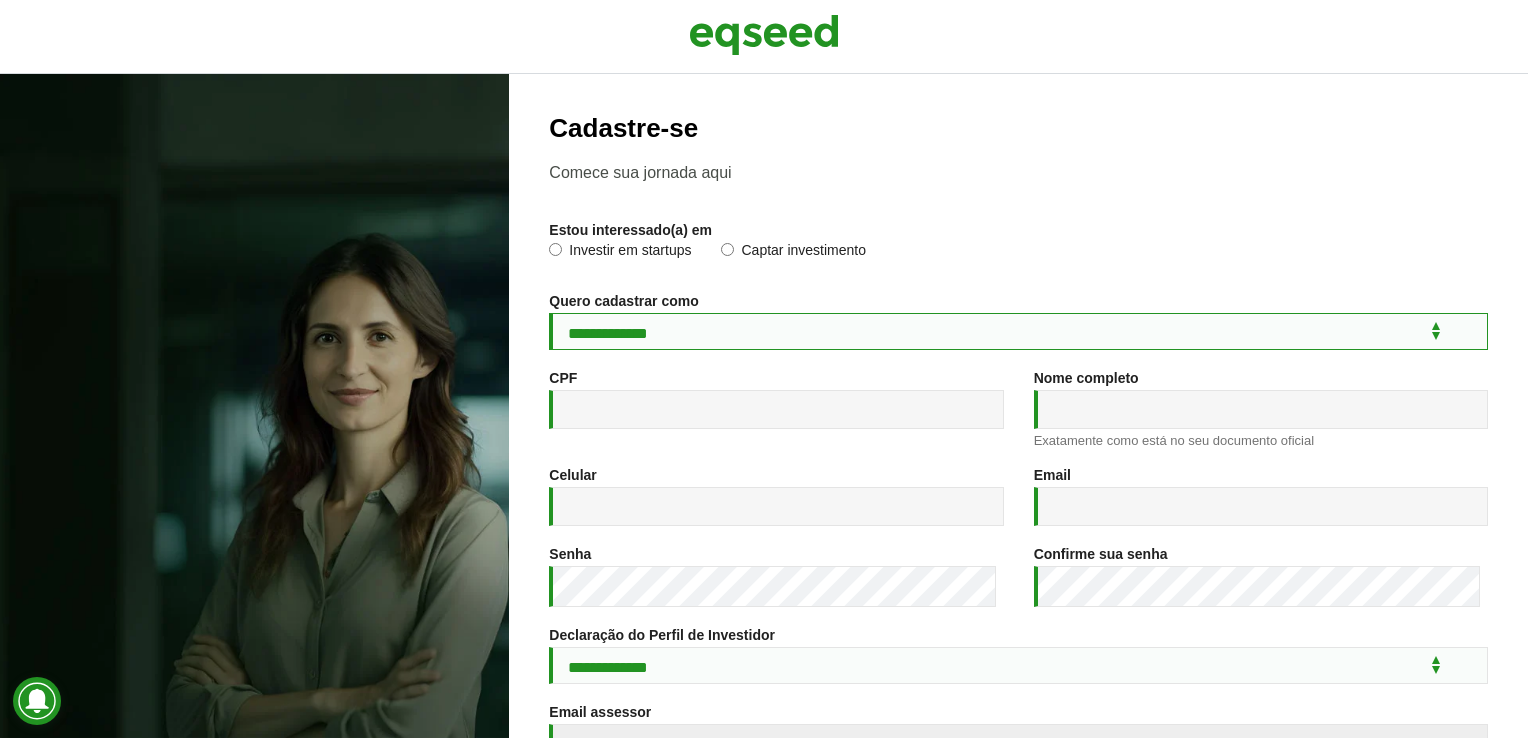 click on "**********" at bounding box center [1018, 331] 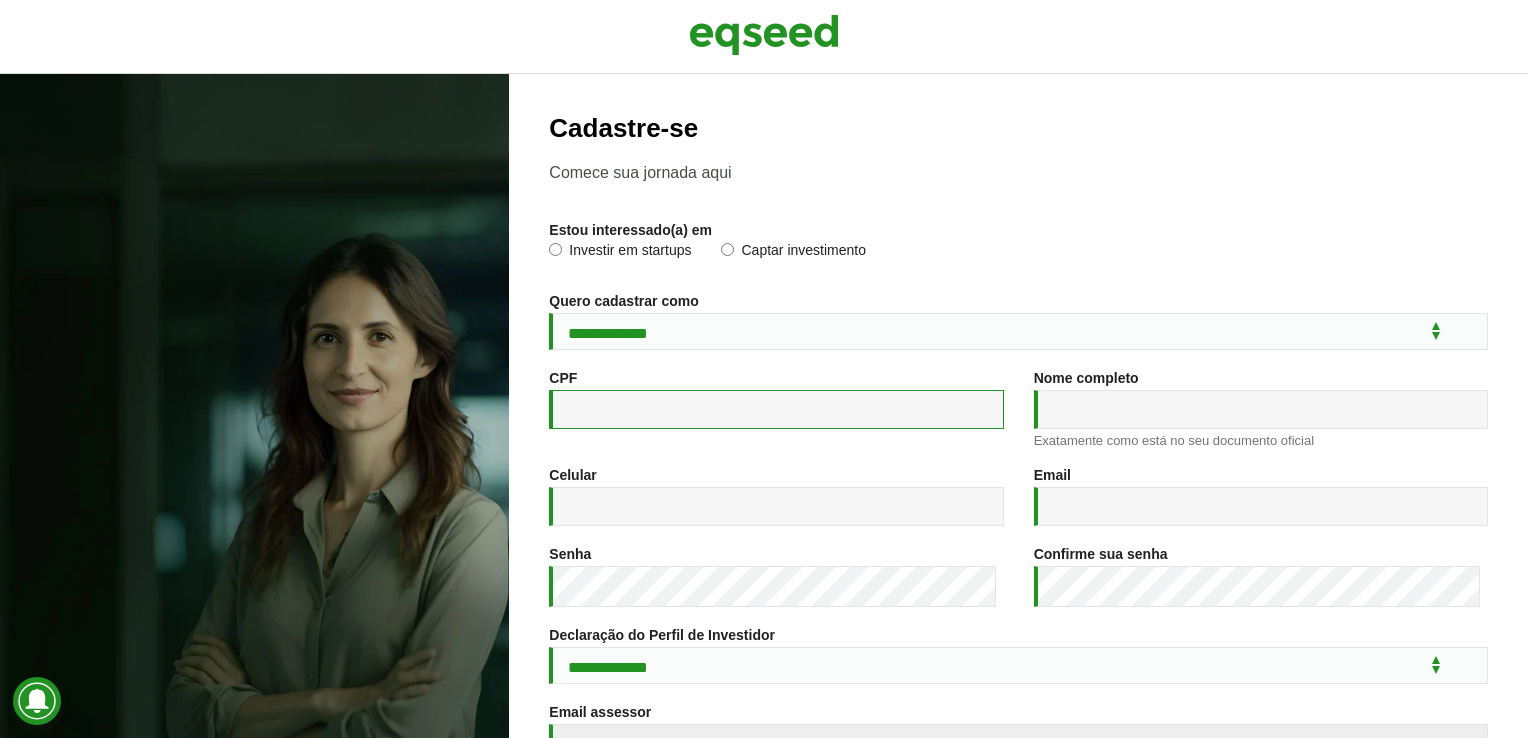 click on "CPF  *" at bounding box center (776, 409) 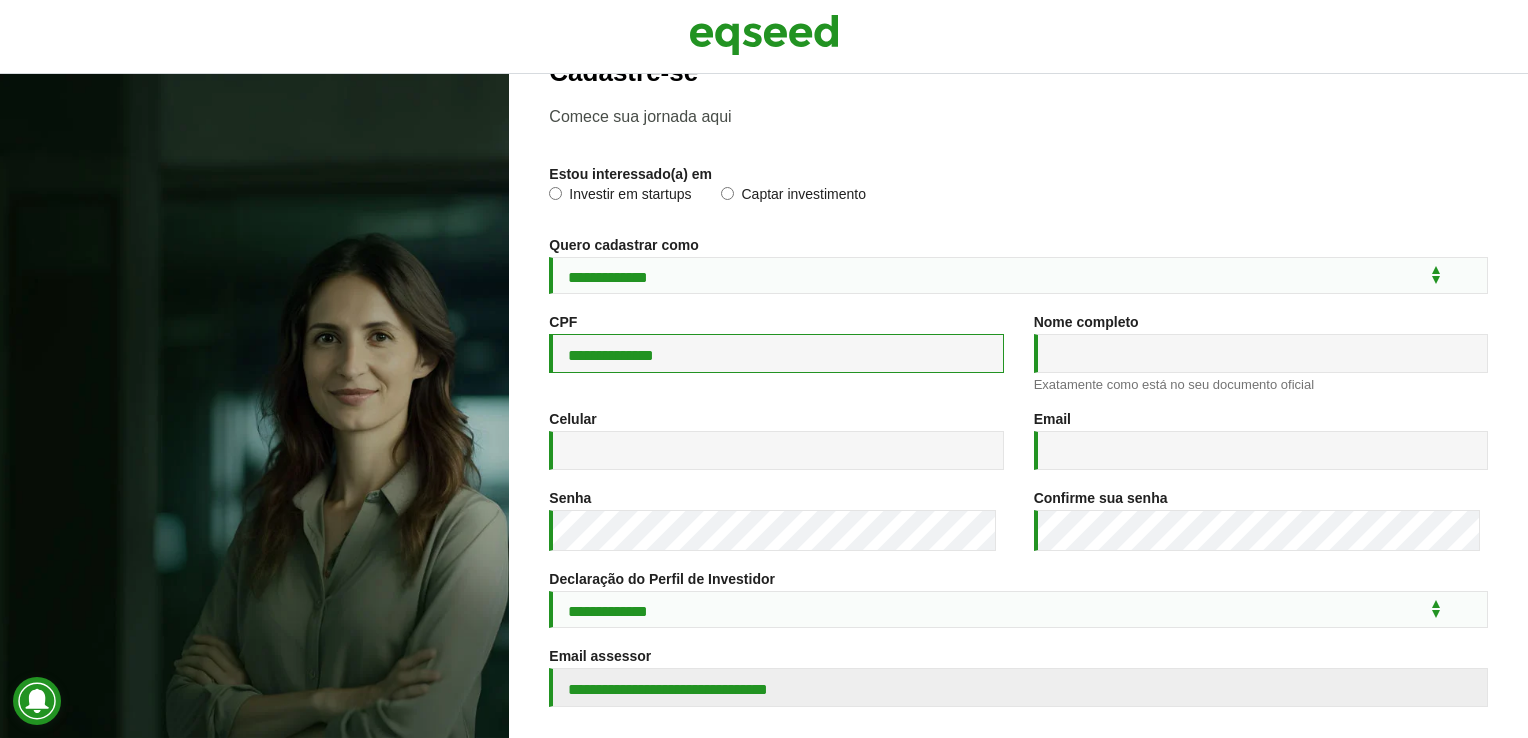 scroll, scrollTop: 52, scrollLeft: 0, axis: vertical 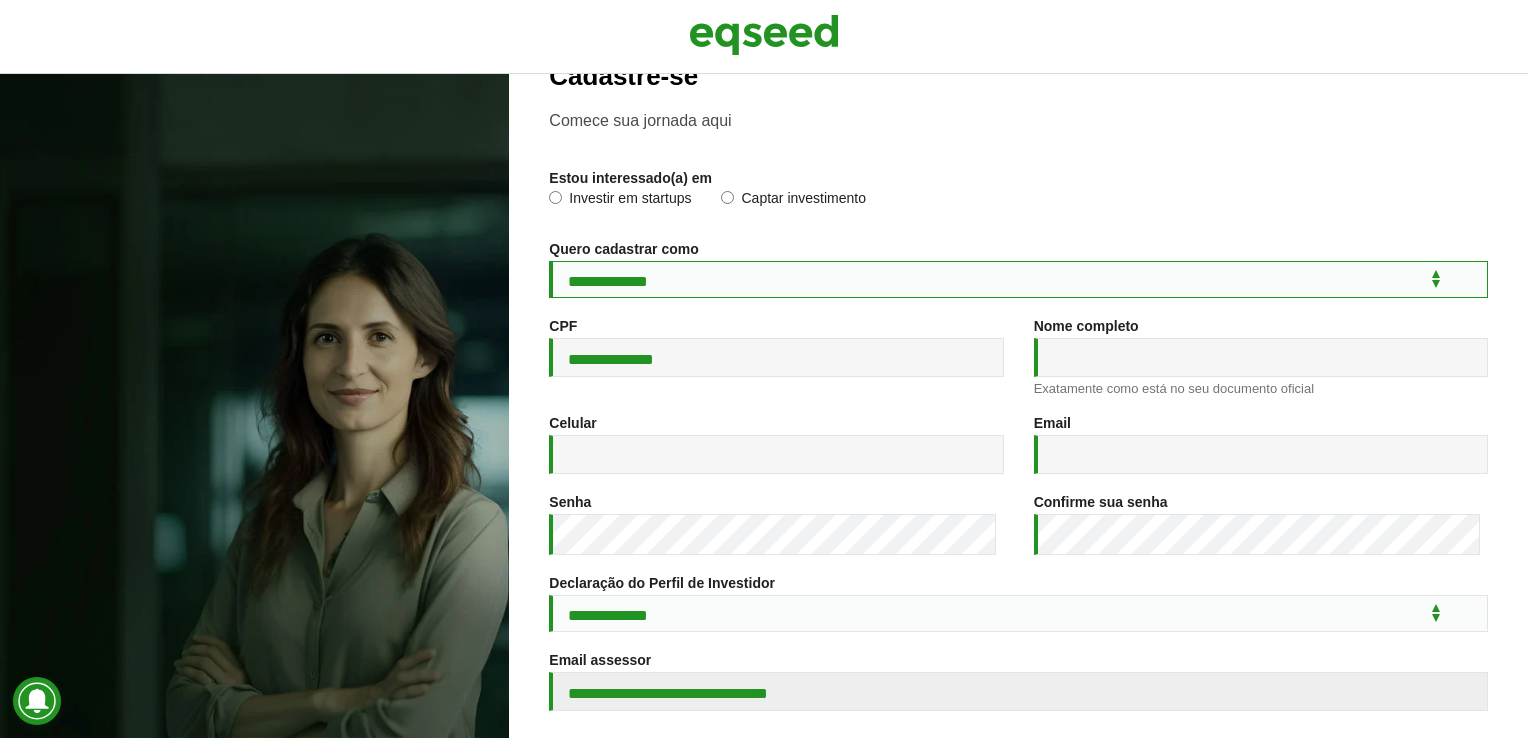 click on "**********" at bounding box center [1018, 279] 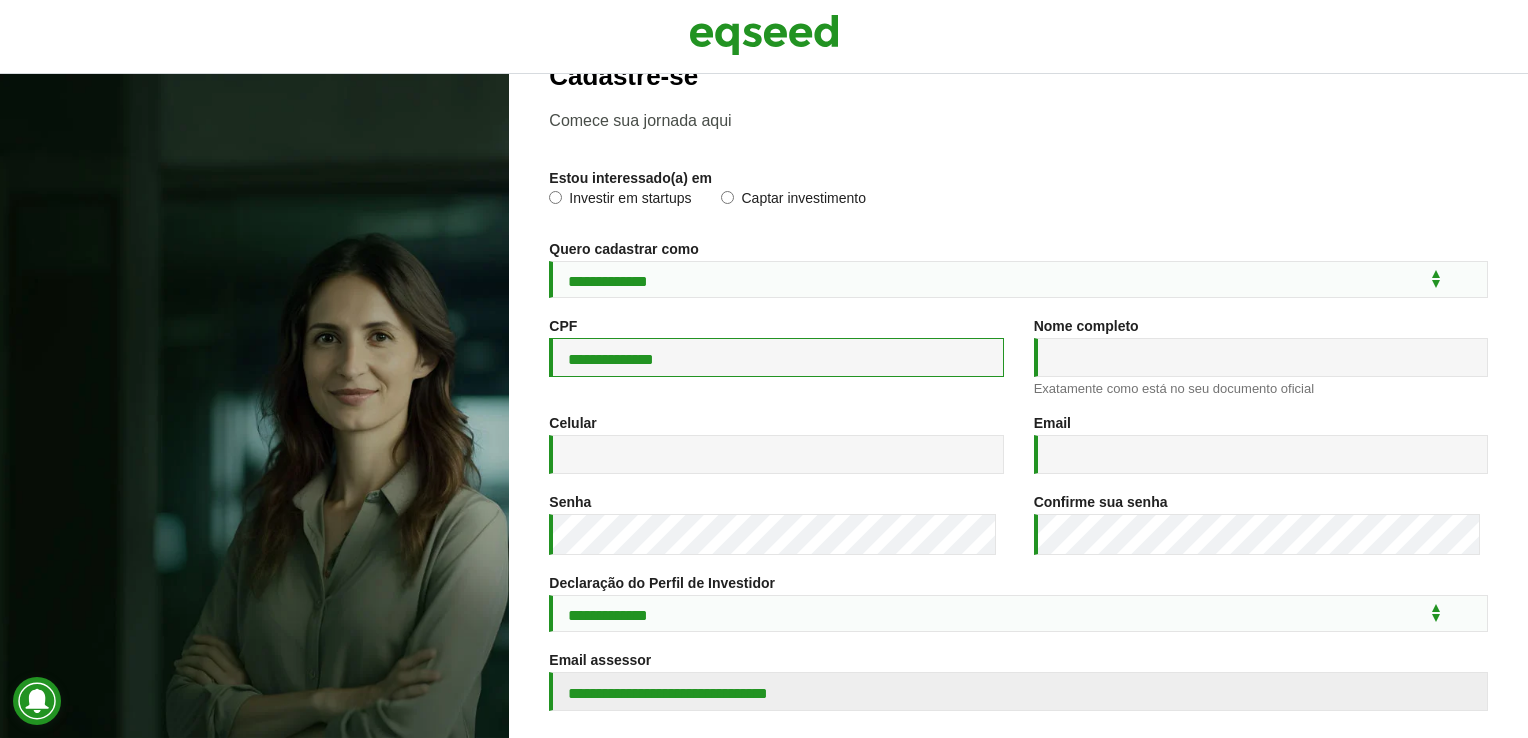 drag, startPoint x: 892, startPoint y: 360, endPoint x: 414, endPoint y: 473, distance: 491.1751 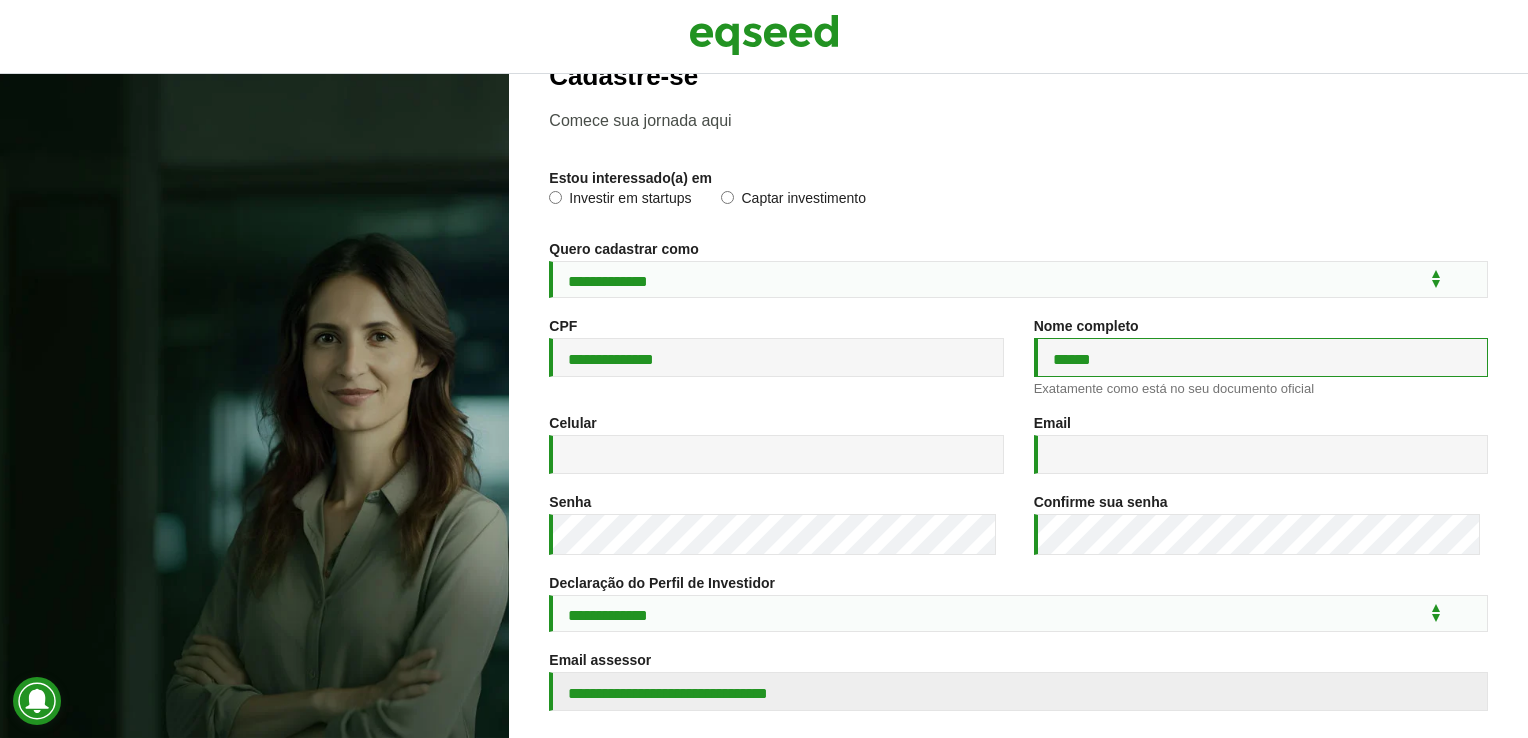 type on "**********" 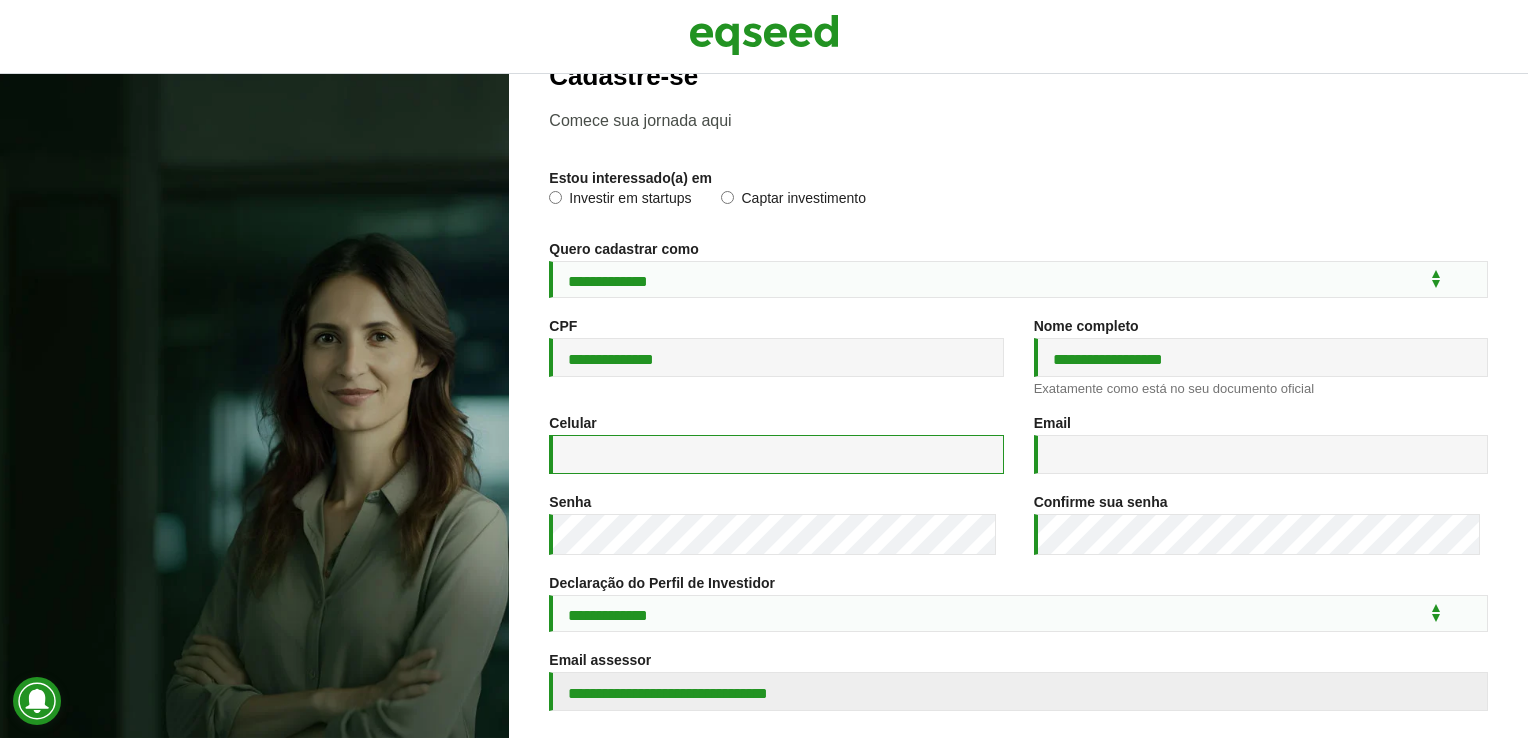 type on "**********" 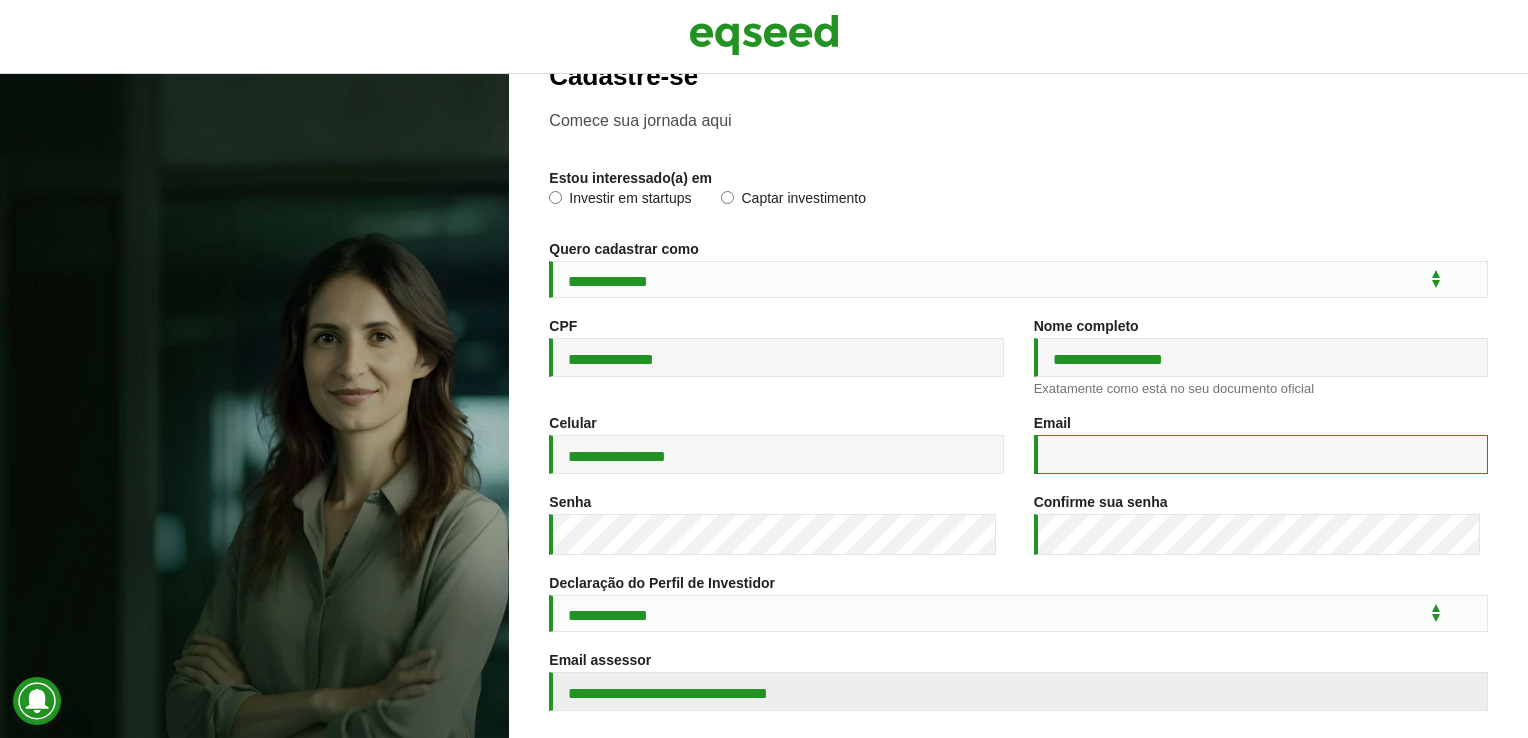 type on "**********" 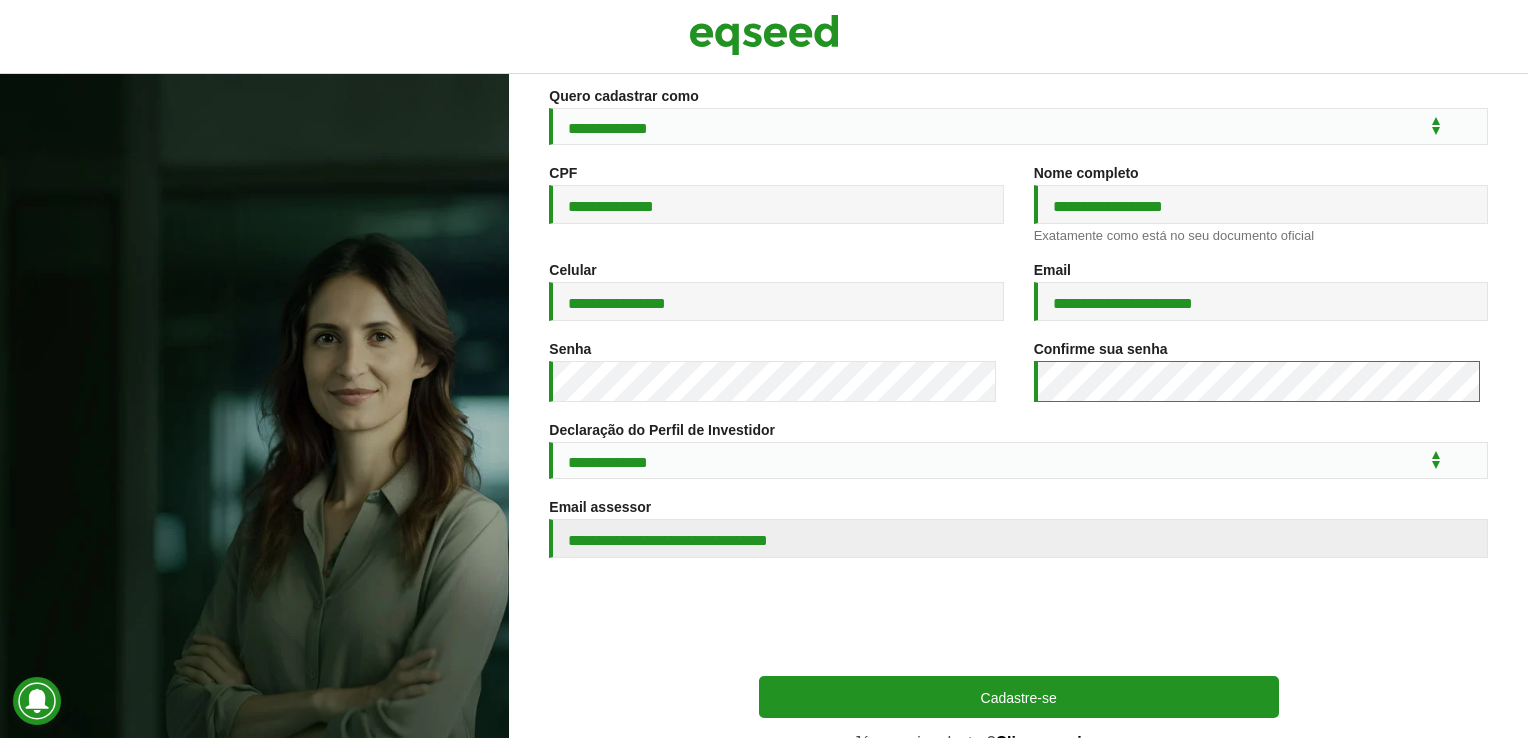 scroll, scrollTop: 214, scrollLeft: 0, axis: vertical 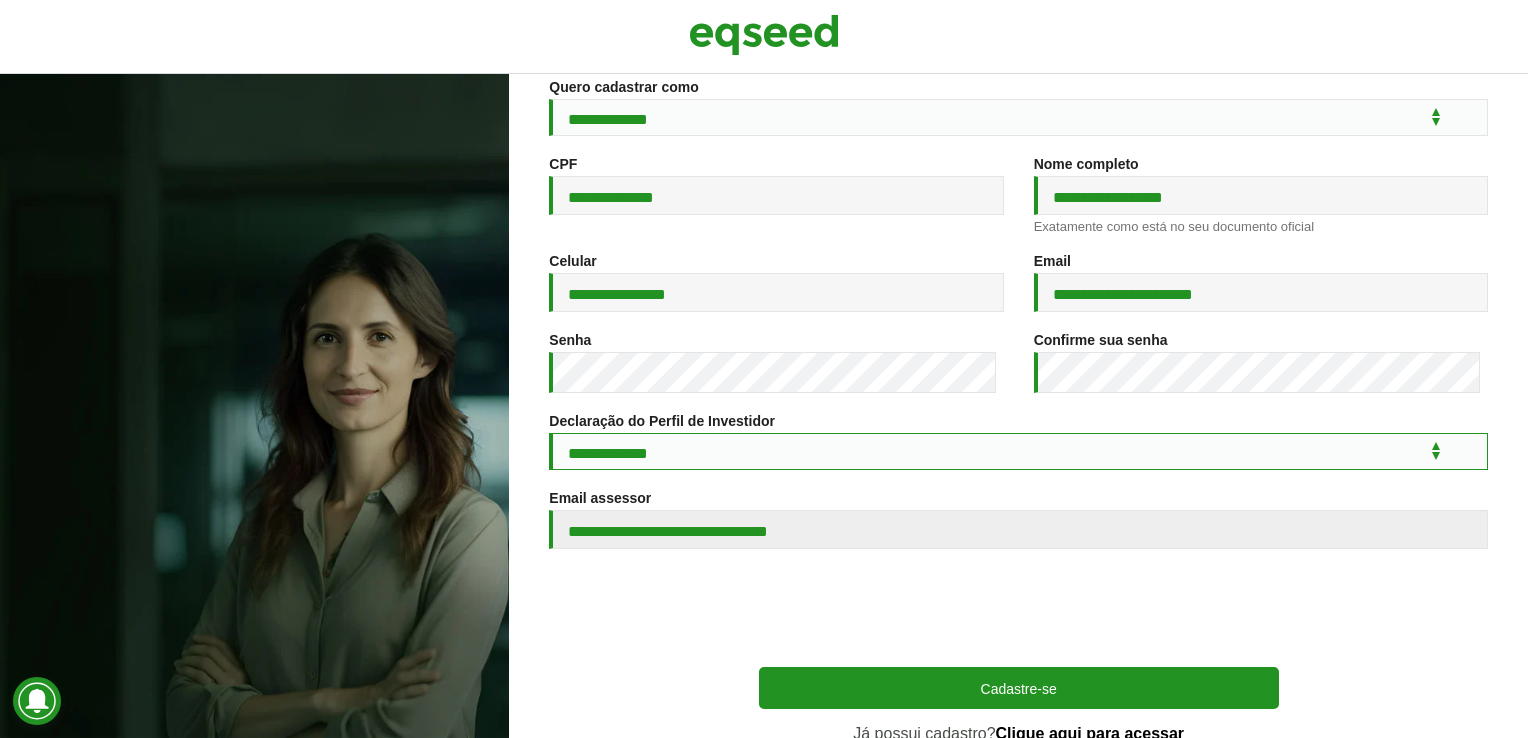 click on "**********" at bounding box center [1018, 451] 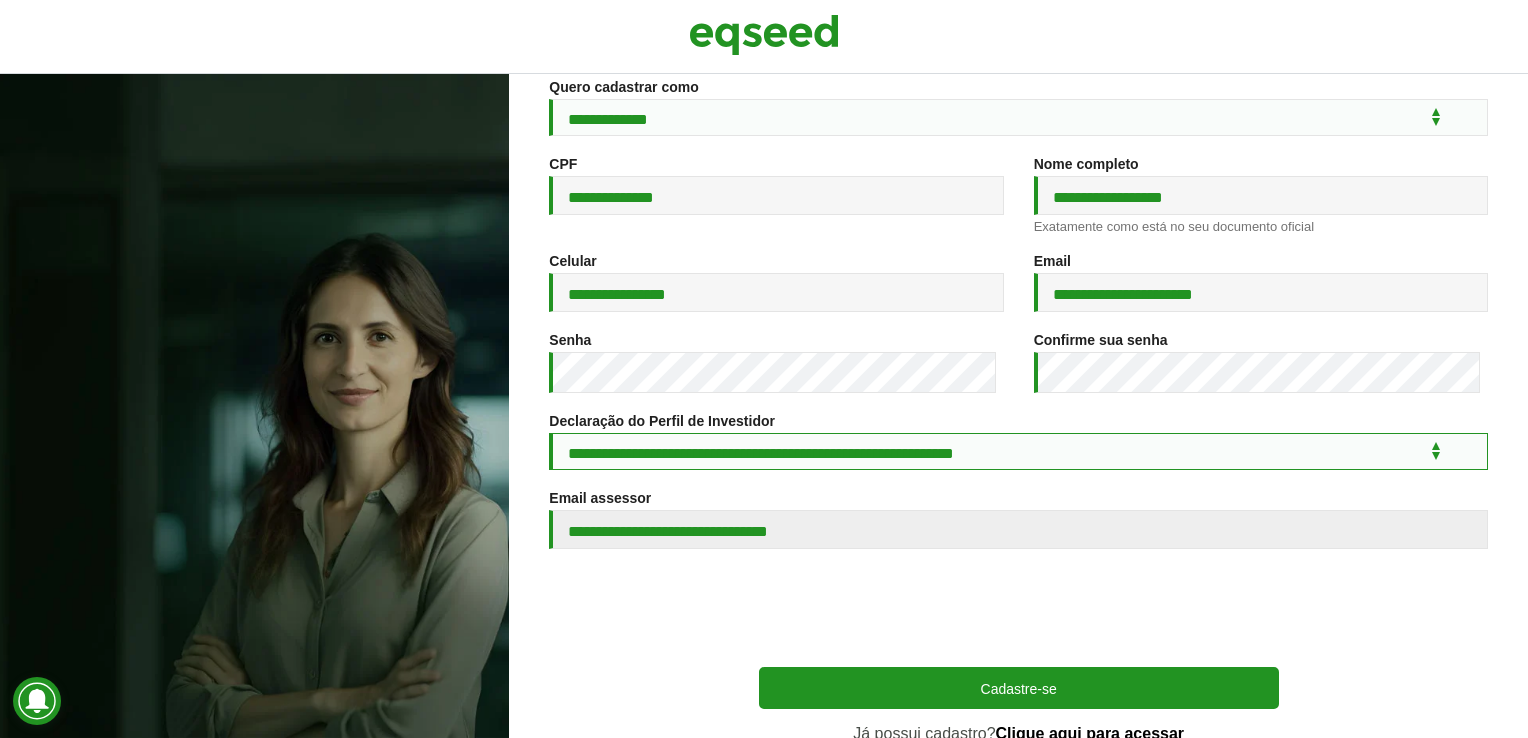 click on "**********" at bounding box center [1018, 451] 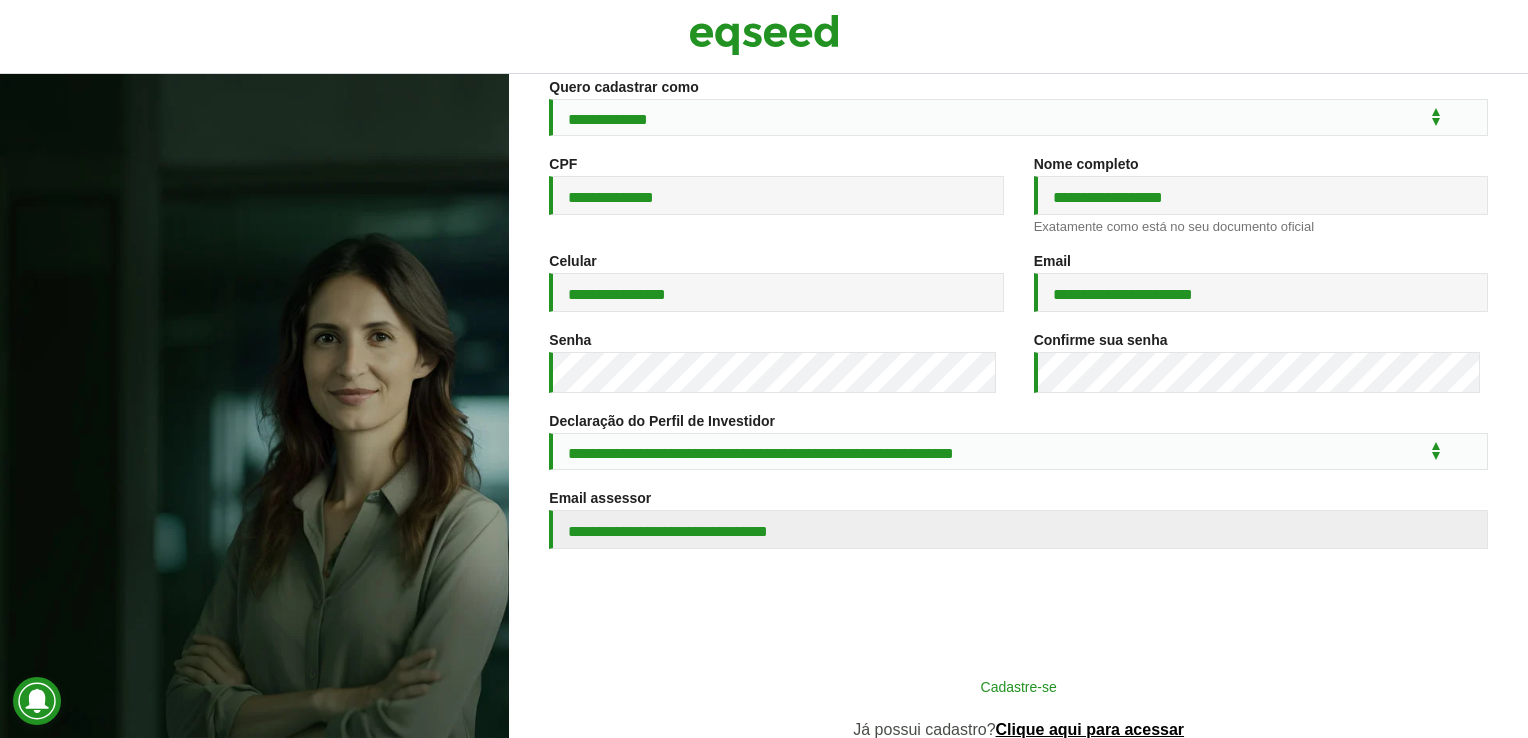 click on "Cadastre-se" at bounding box center (1019, 686) 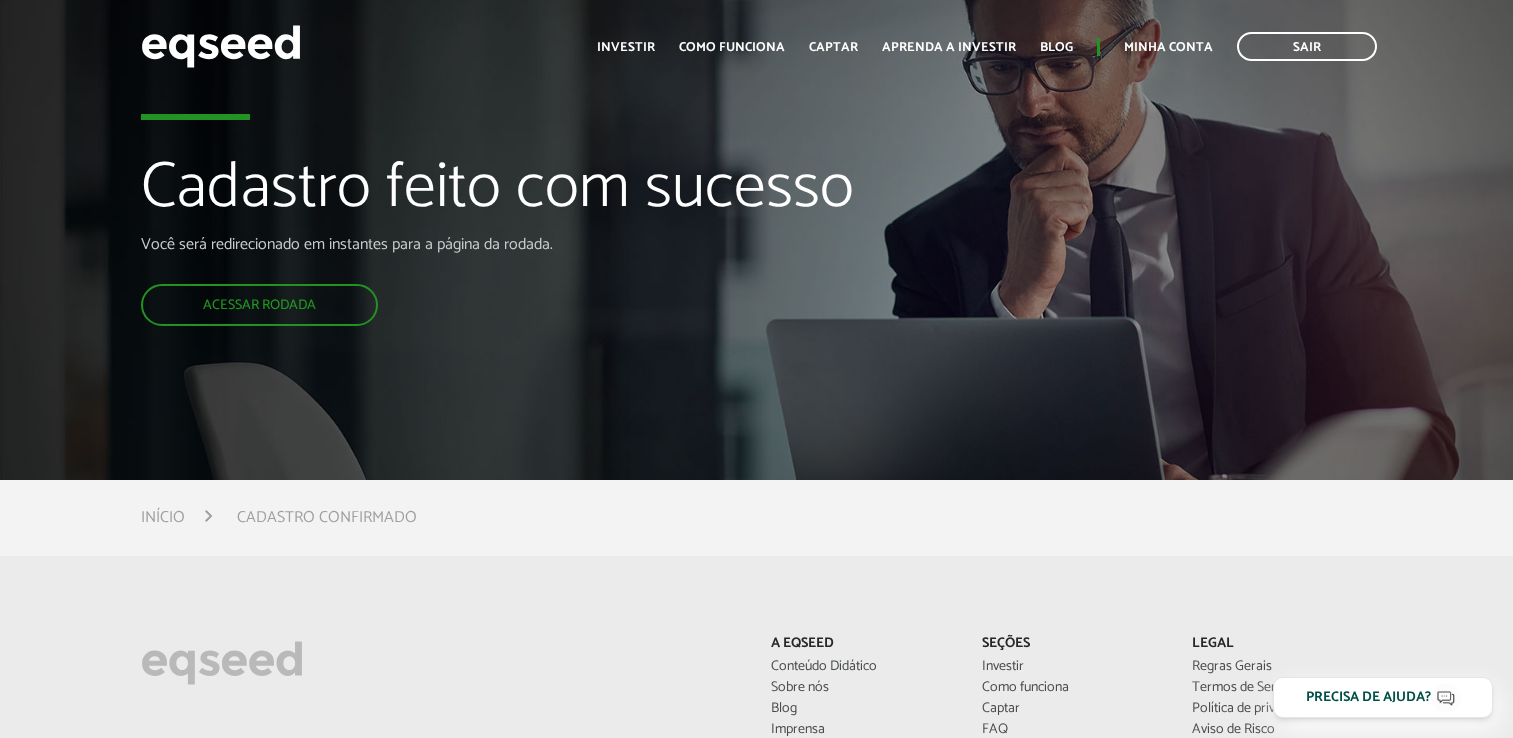 scroll, scrollTop: 0, scrollLeft: 0, axis: both 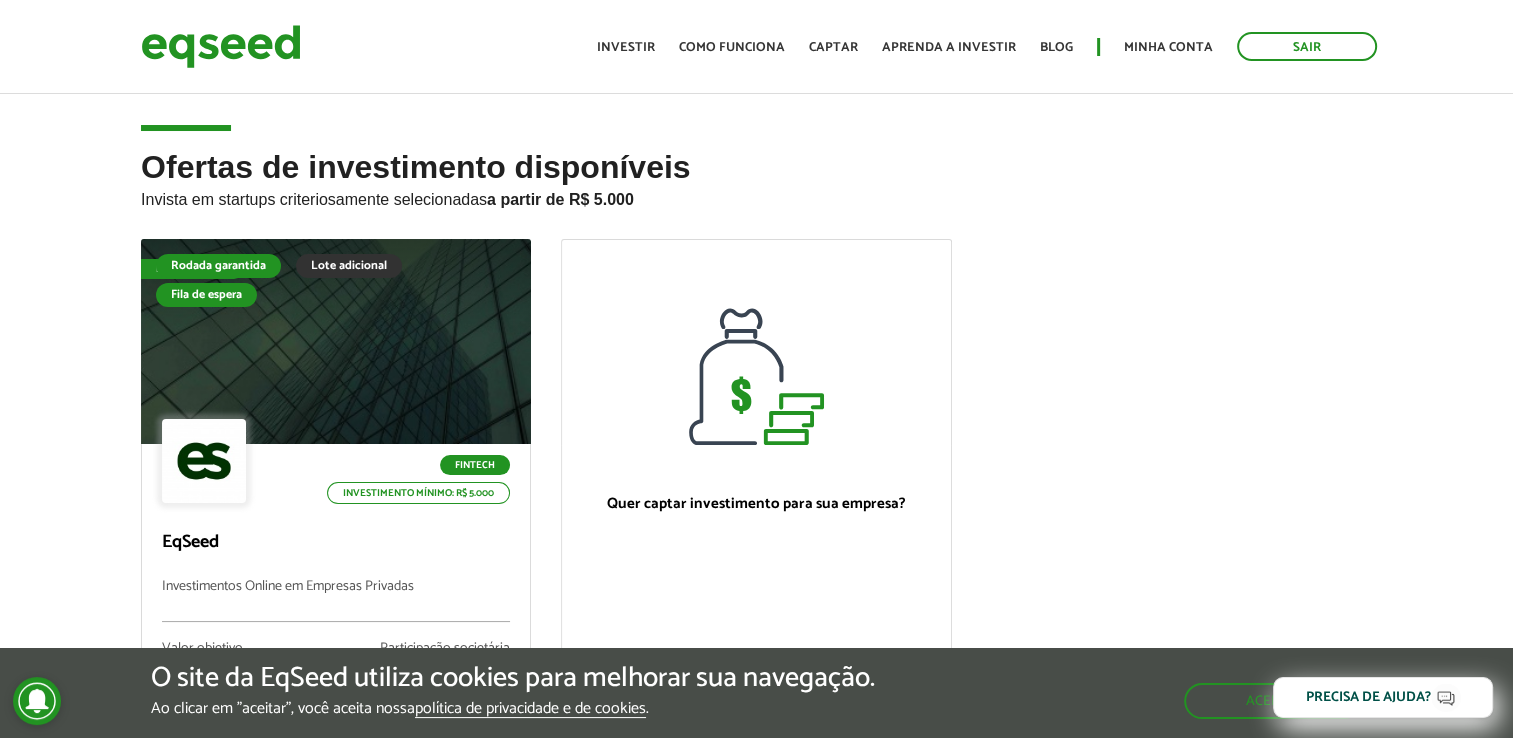 click on "Início
Investir
Como funciona
Captar
Aprenda a investir
Blog
Minha conta
Sair" at bounding box center [987, 46] 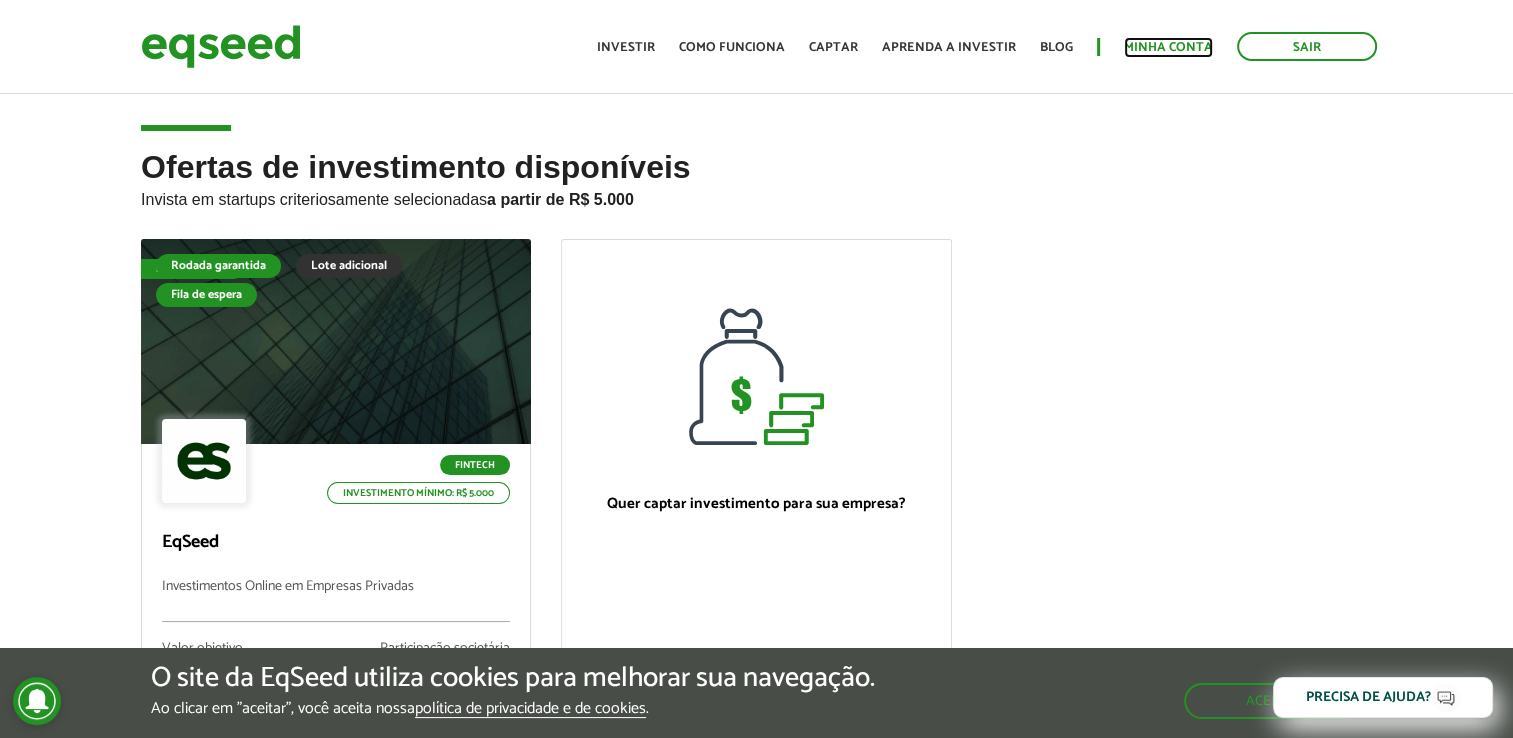 click on "Minha conta" at bounding box center (1168, 47) 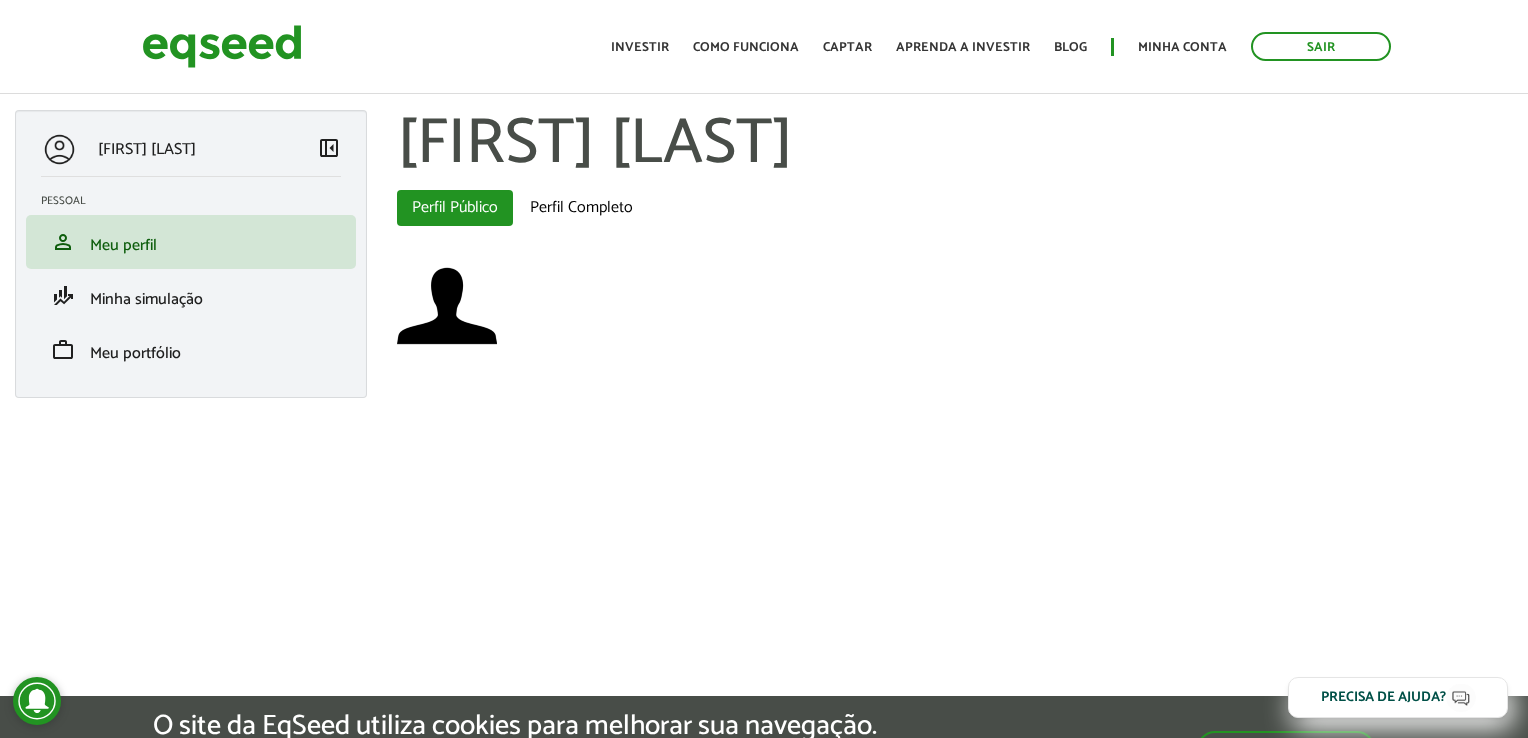 scroll, scrollTop: 0, scrollLeft: 0, axis: both 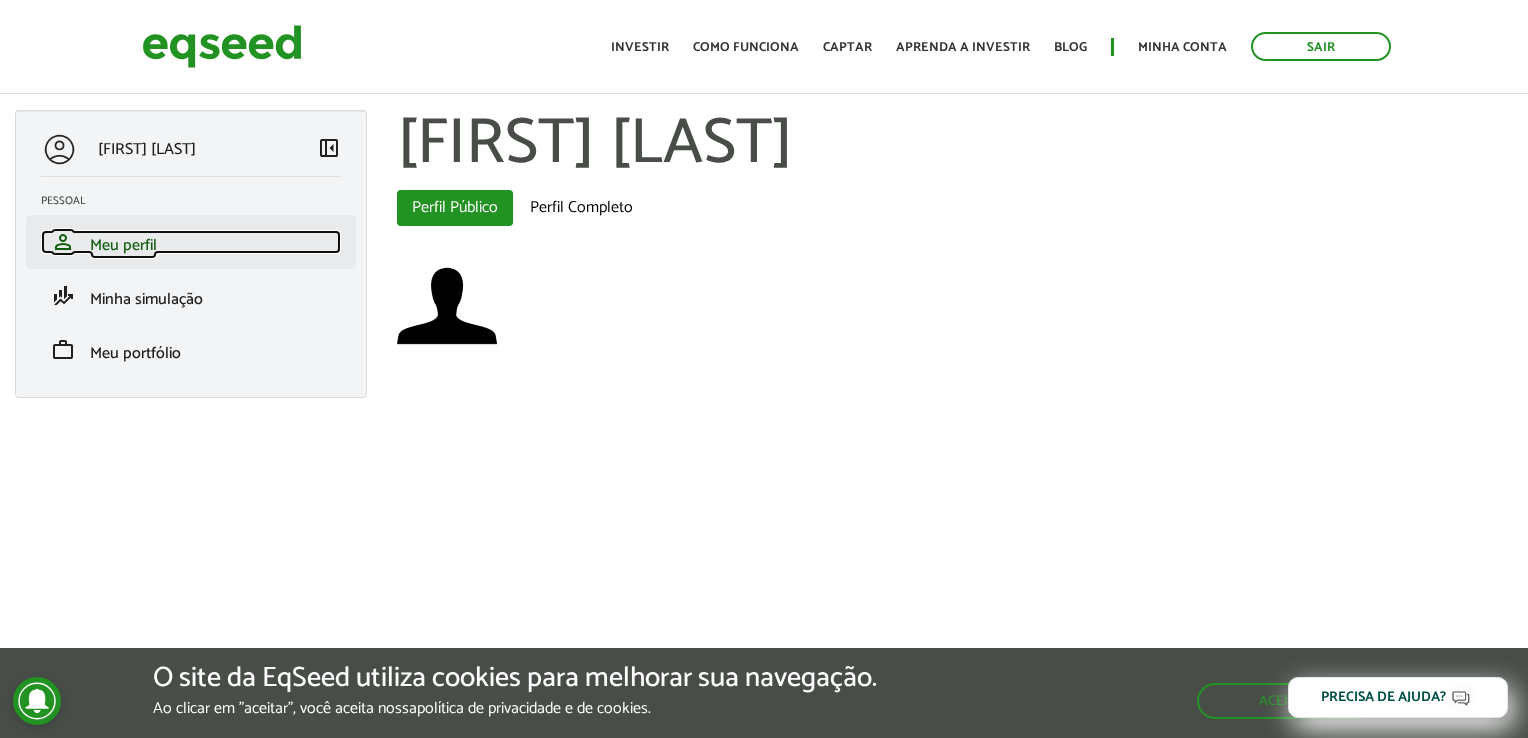 click on "Meu perfil" at bounding box center [123, 245] 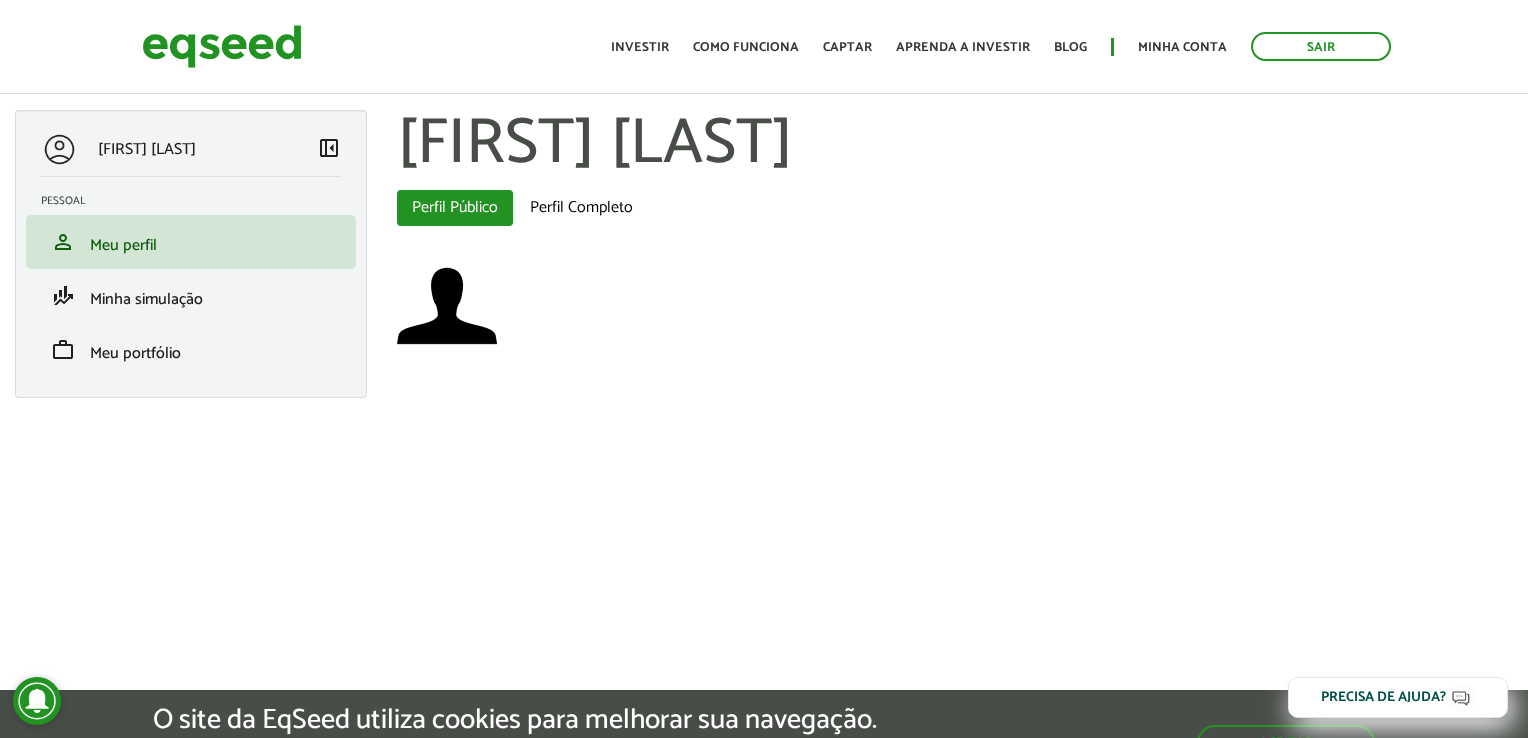 scroll, scrollTop: 0, scrollLeft: 0, axis: both 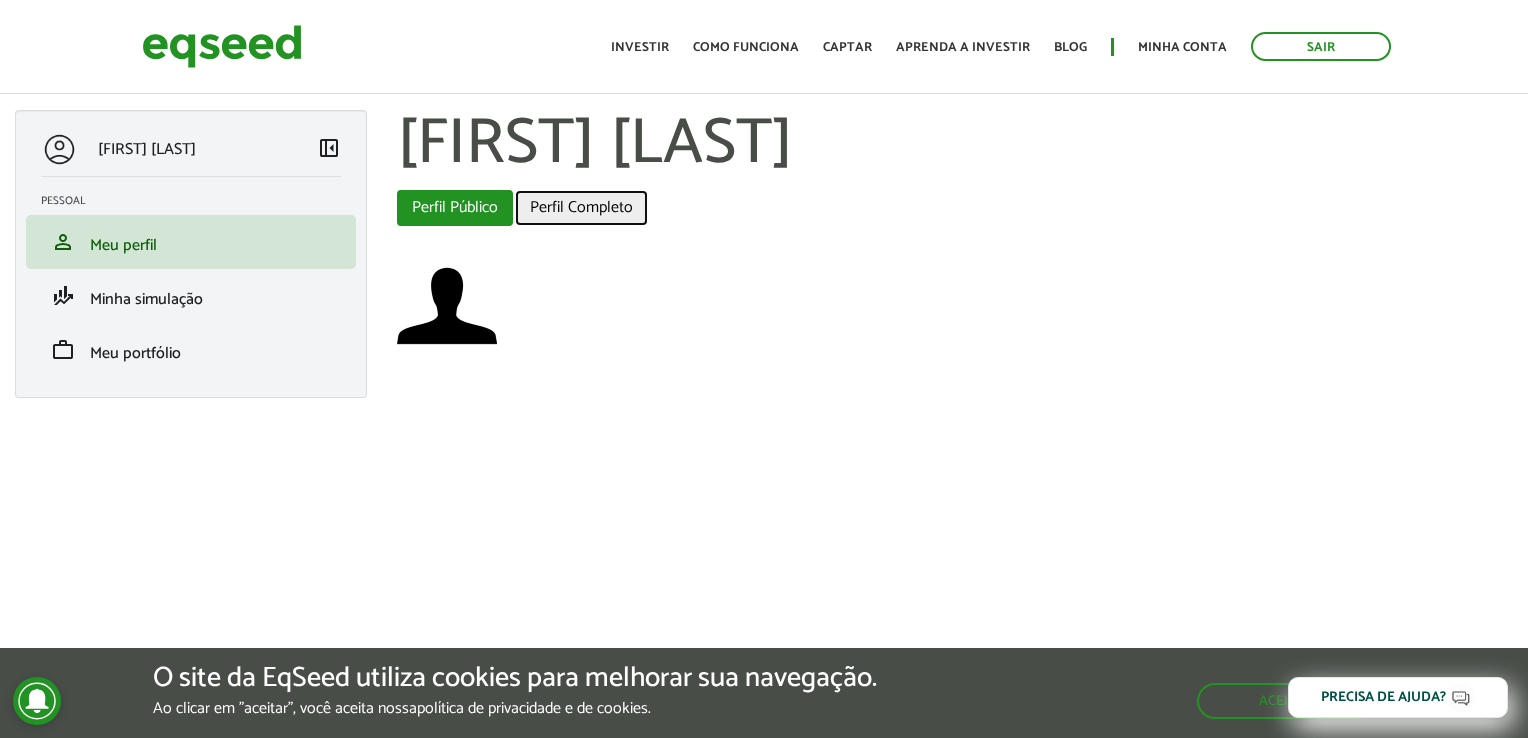 click on "Perfil Completo" at bounding box center [581, 208] 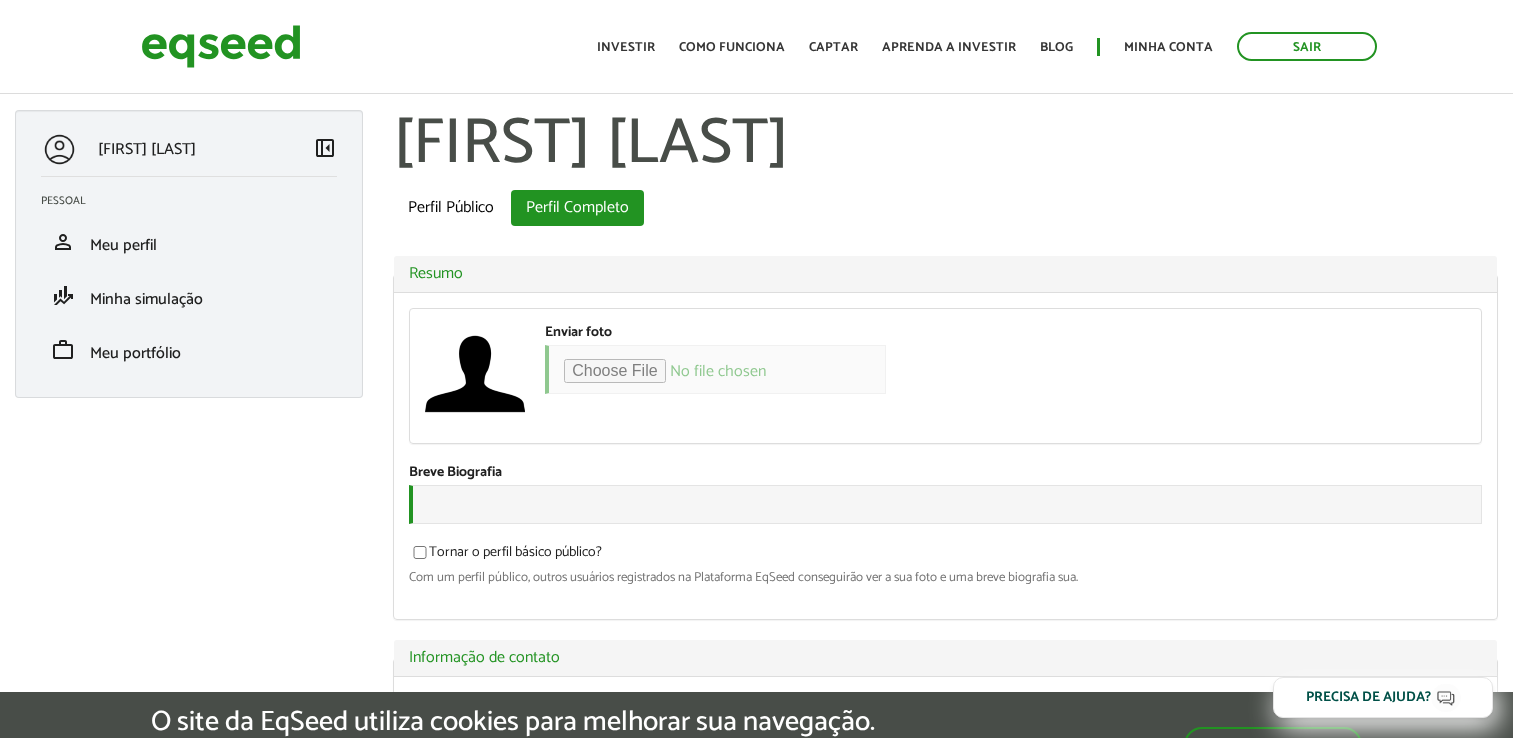 scroll, scrollTop: 0, scrollLeft: 0, axis: both 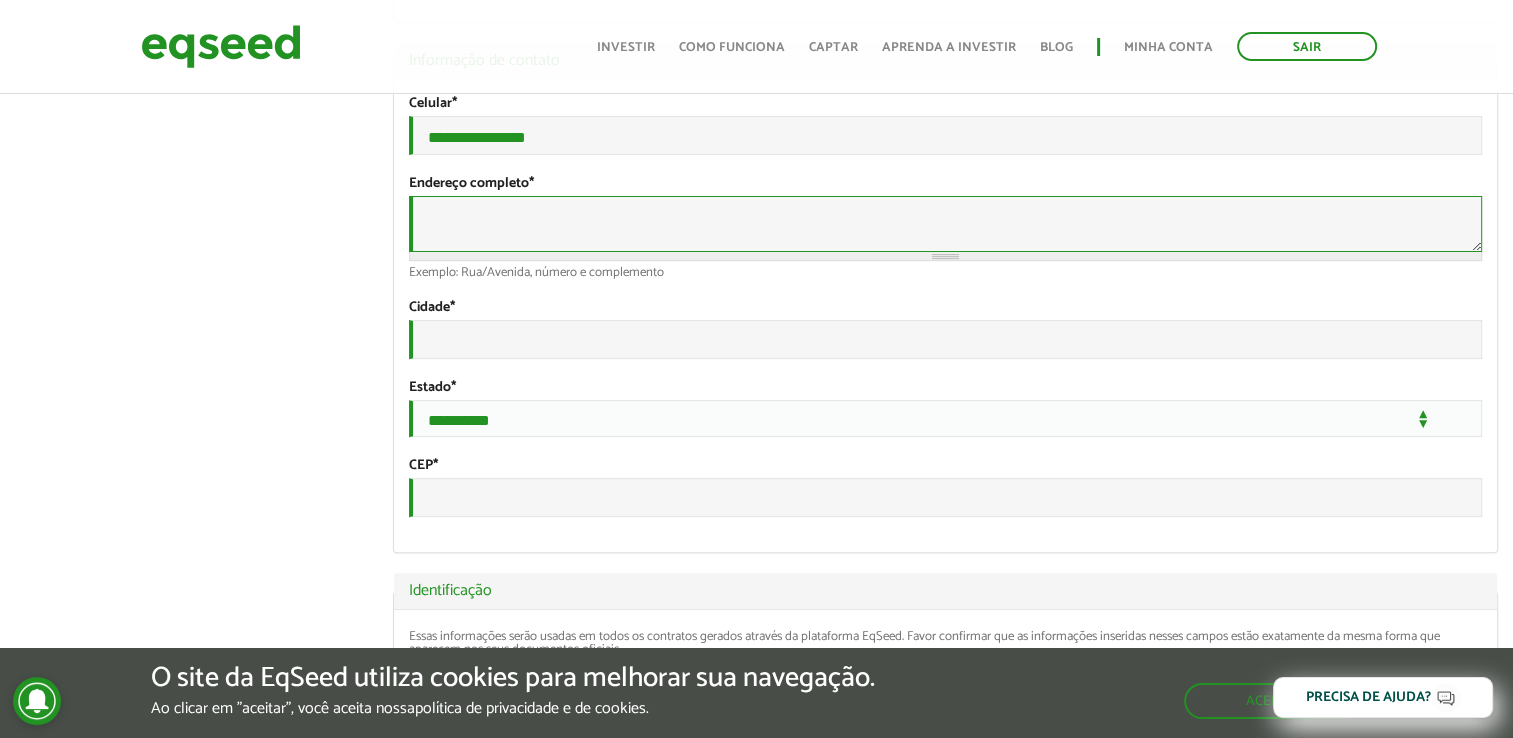 click on "Endereço completo  *" at bounding box center (945, 224) 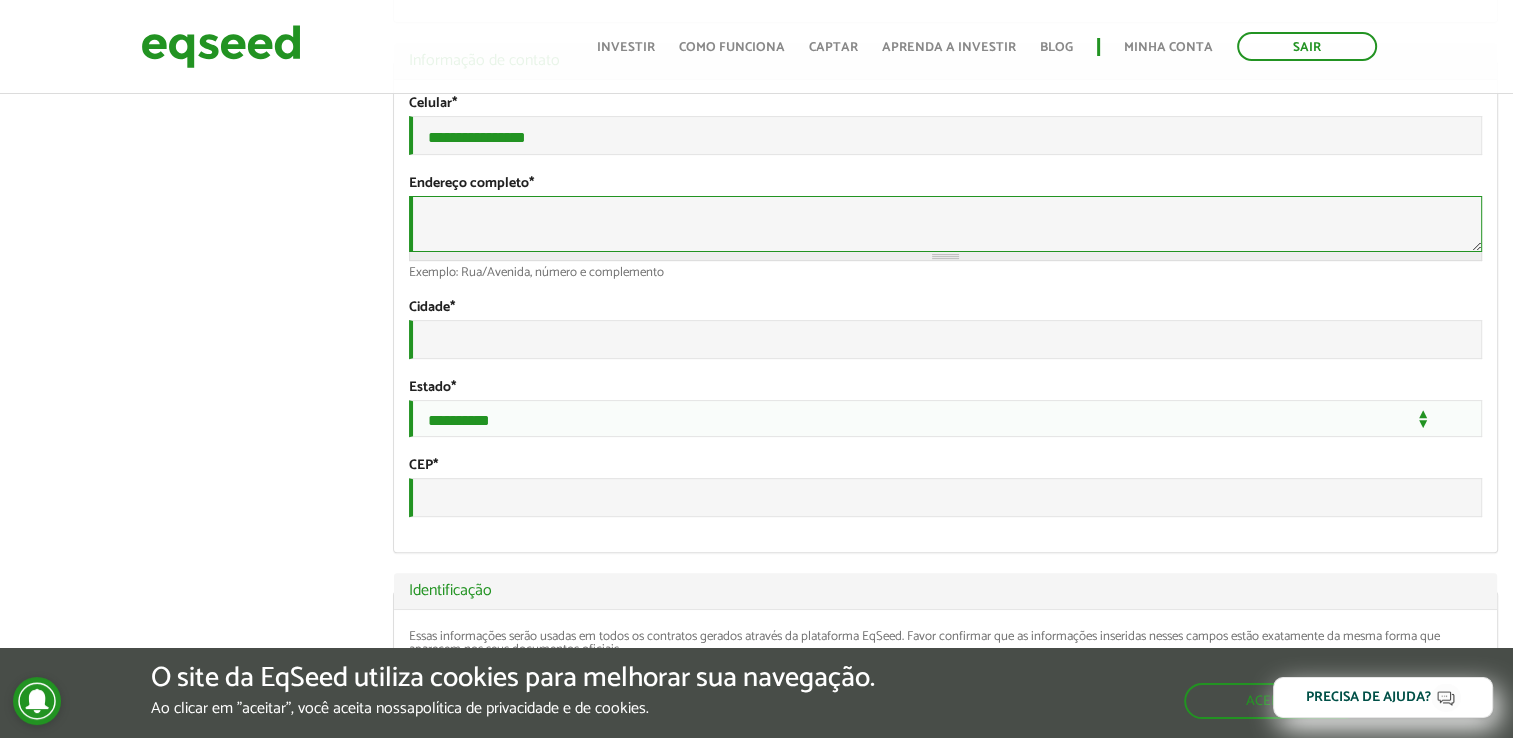 type on "**********" 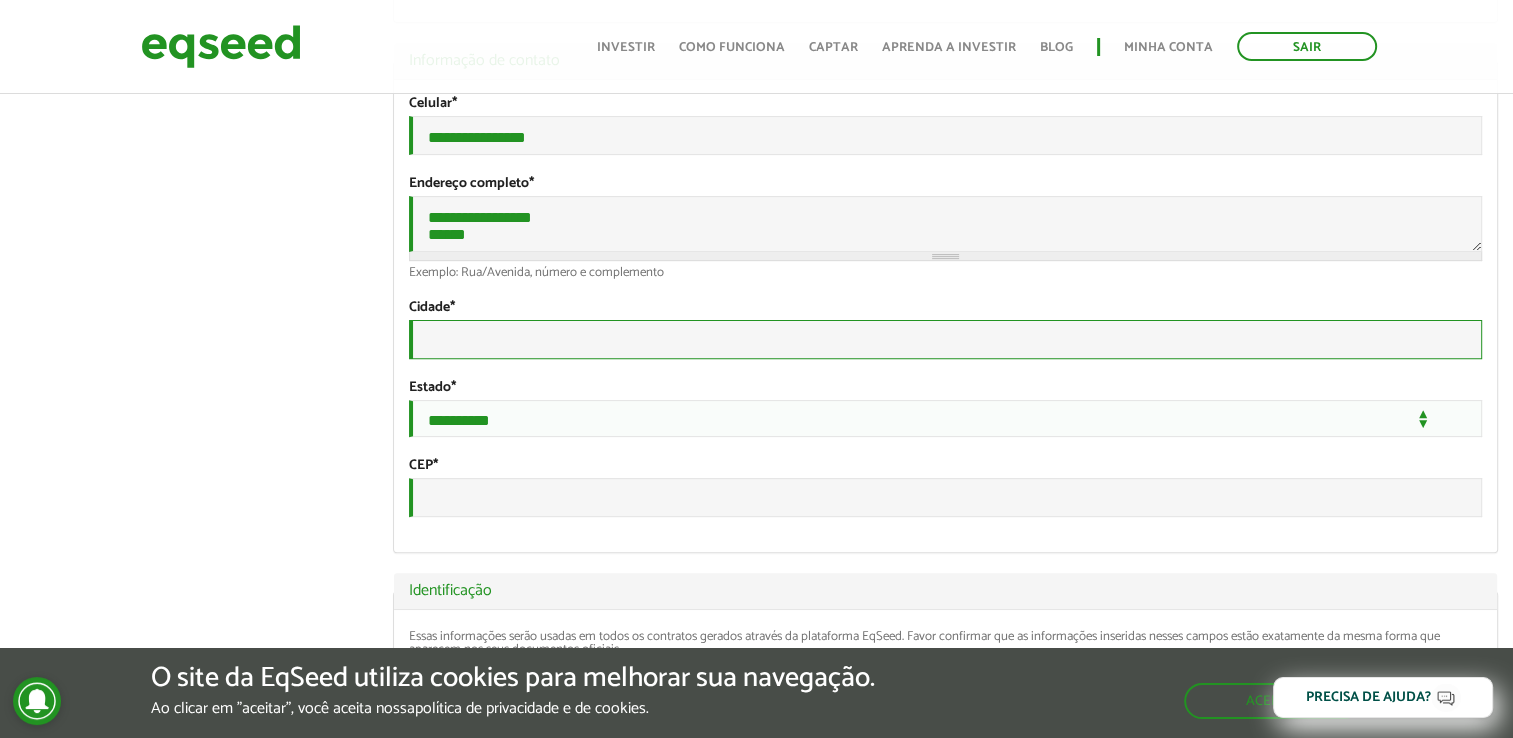 type on "**********" 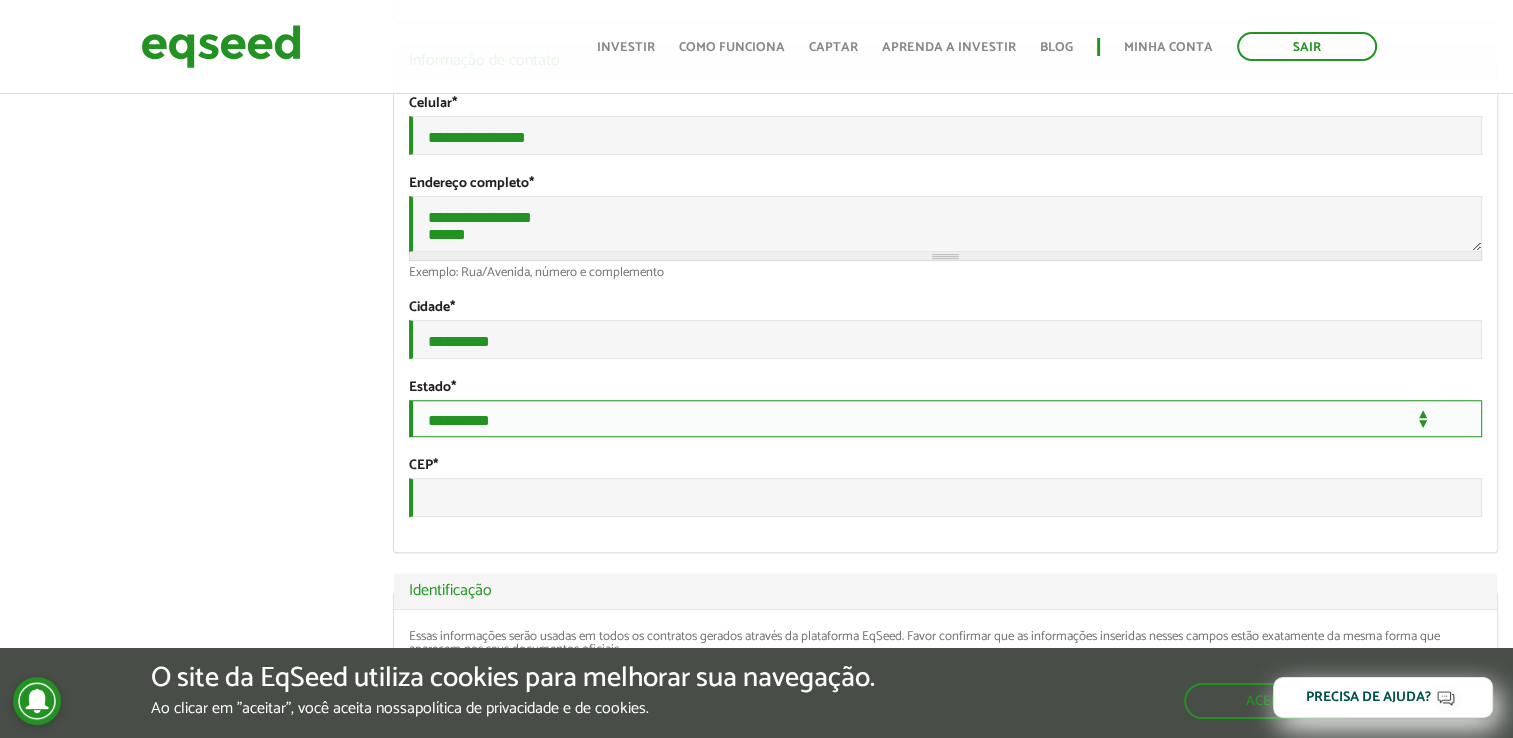 select on "**" 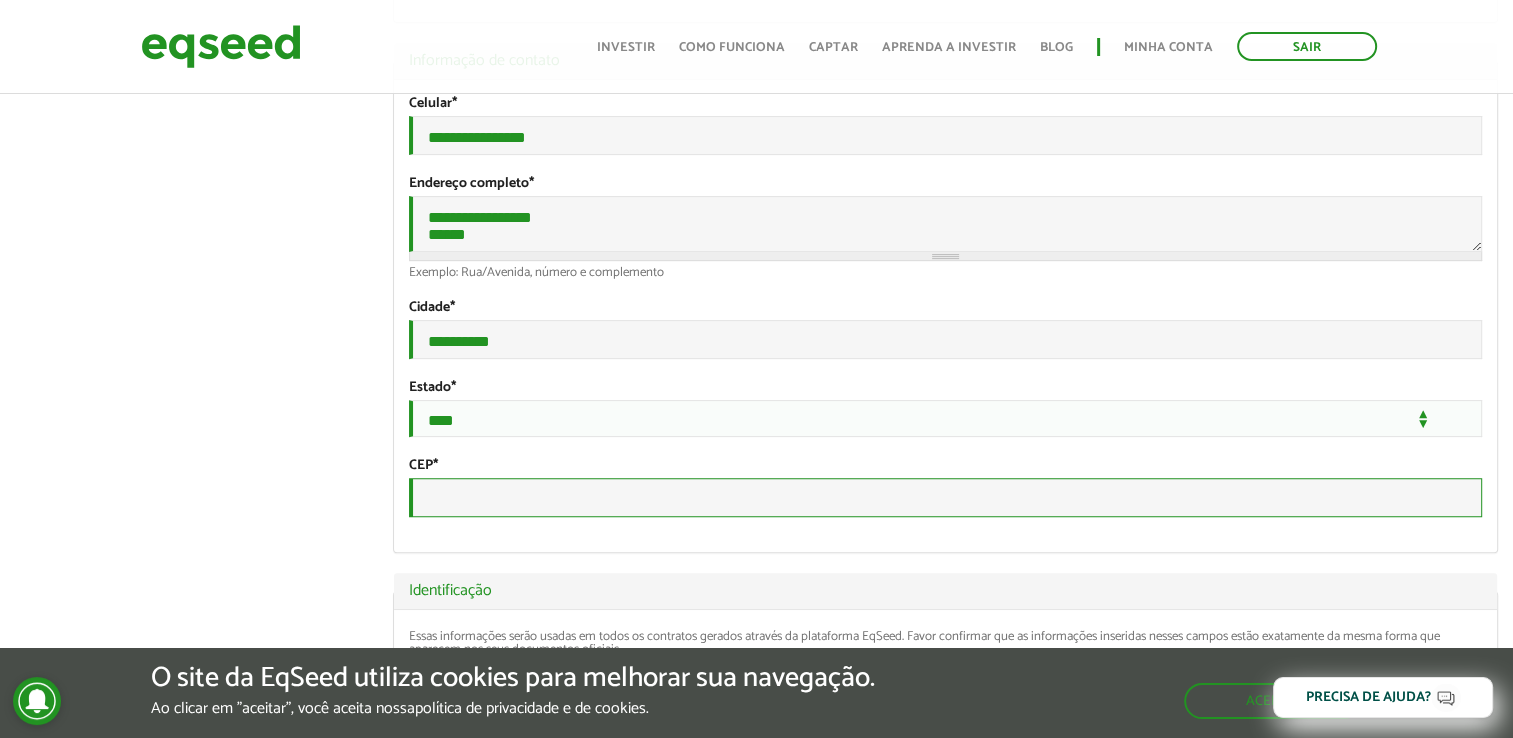 type on "*********" 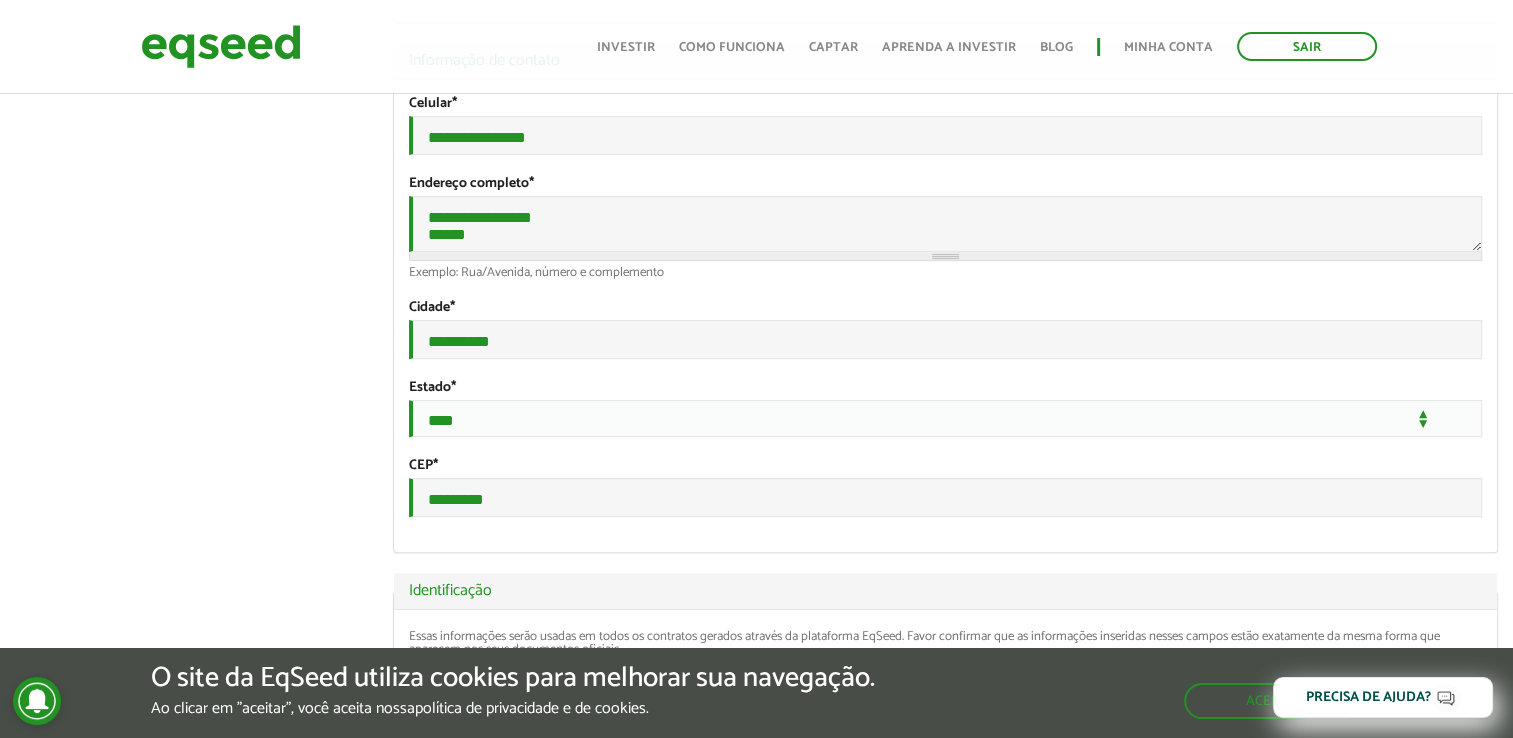 select on "***" 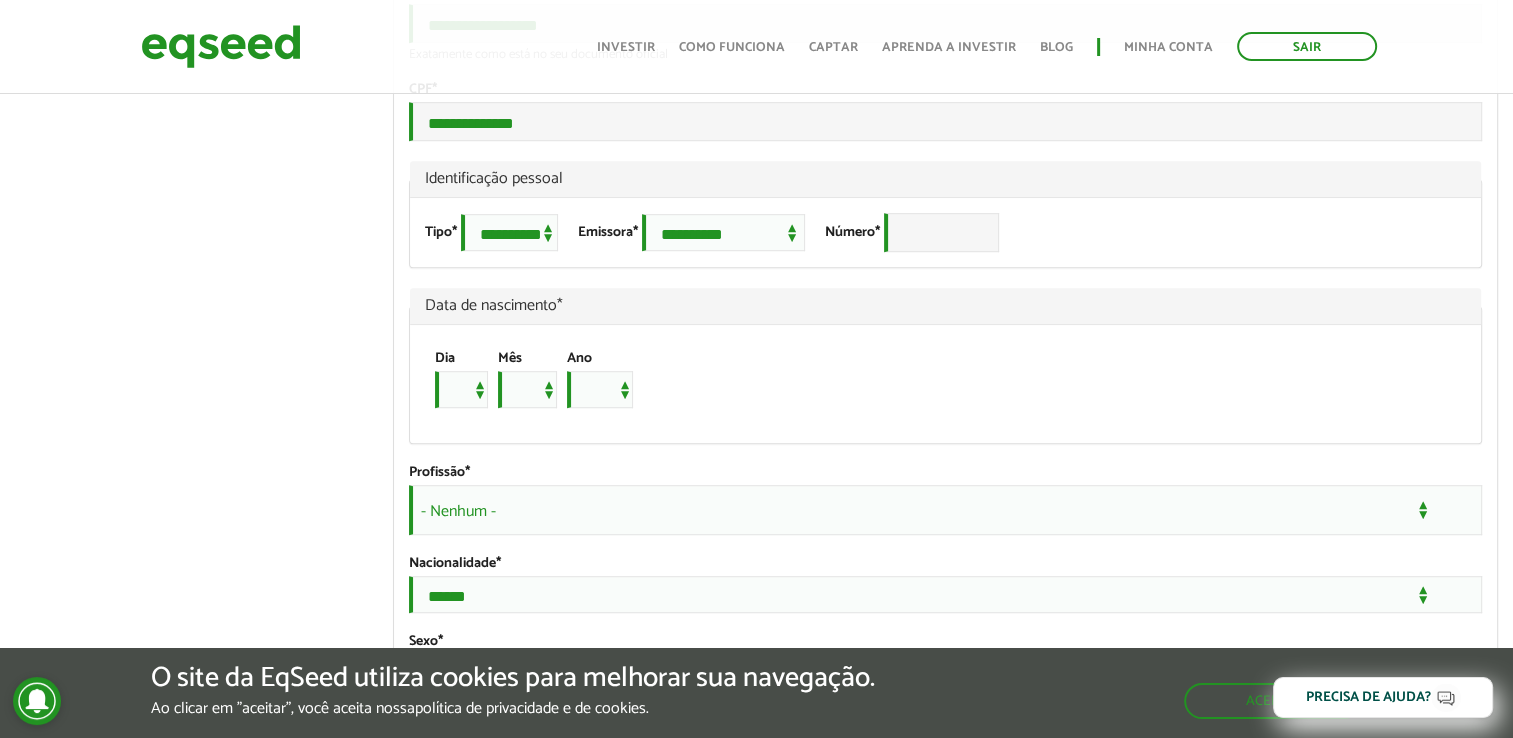 scroll, scrollTop: 1286, scrollLeft: 0, axis: vertical 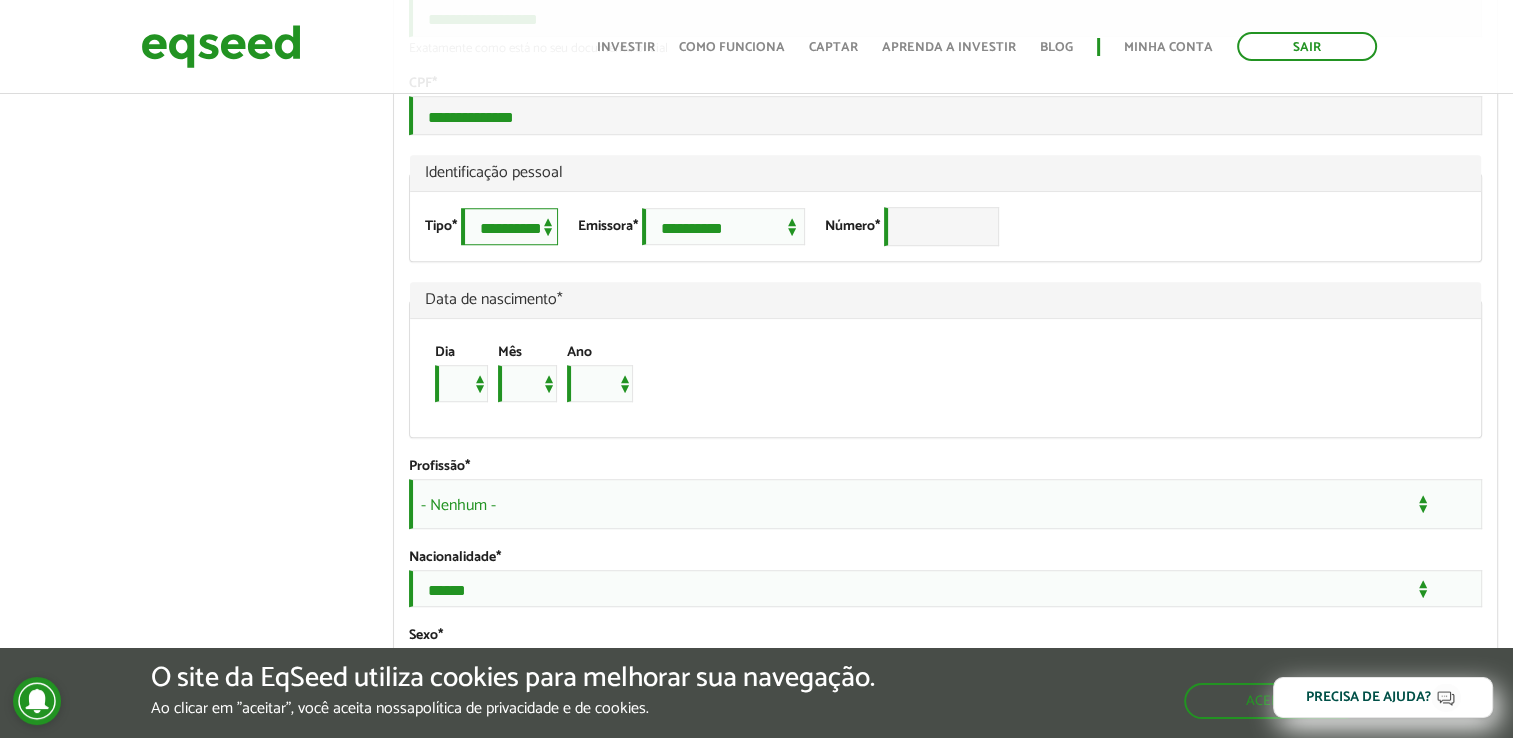 click on "**********" at bounding box center [509, 226] 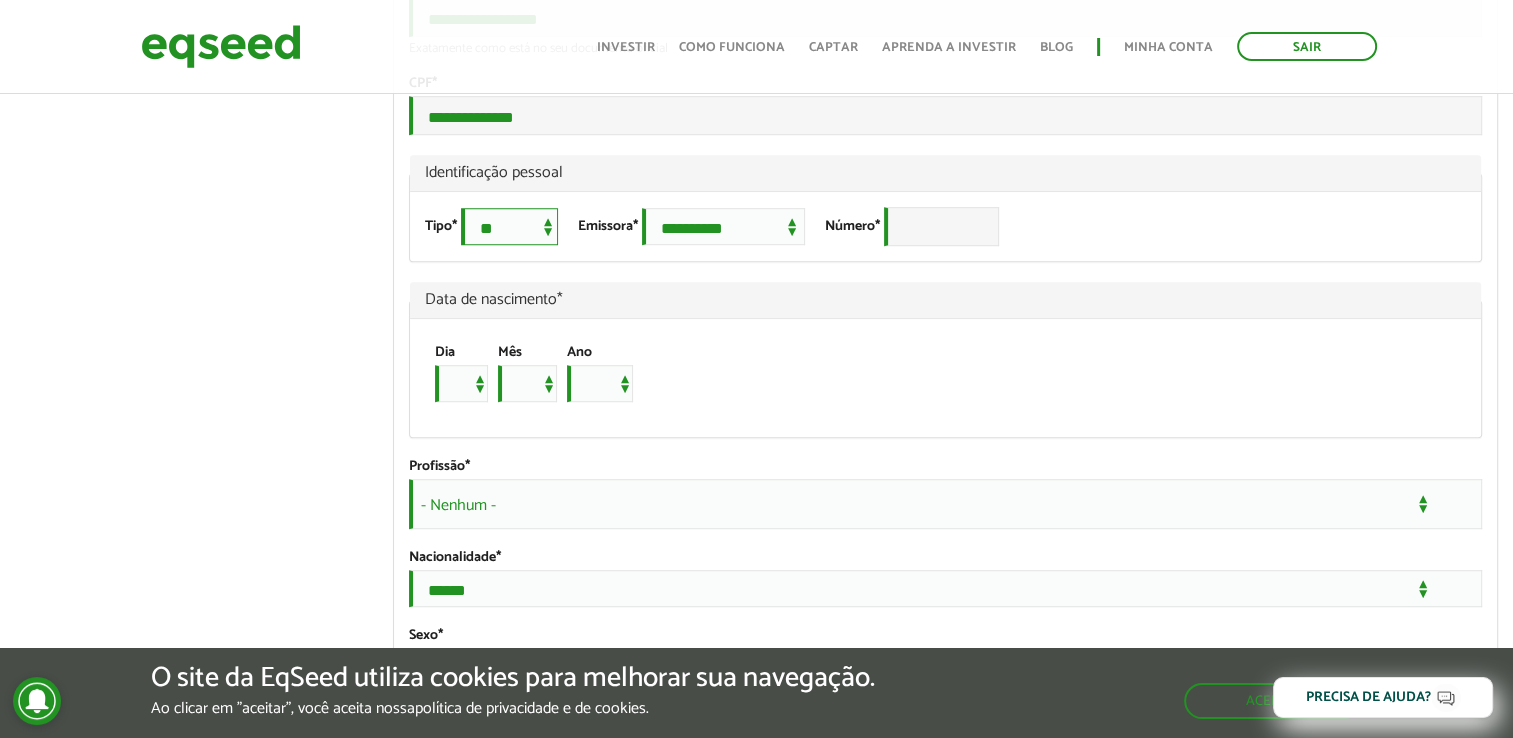 click on "**********" at bounding box center [509, 226] 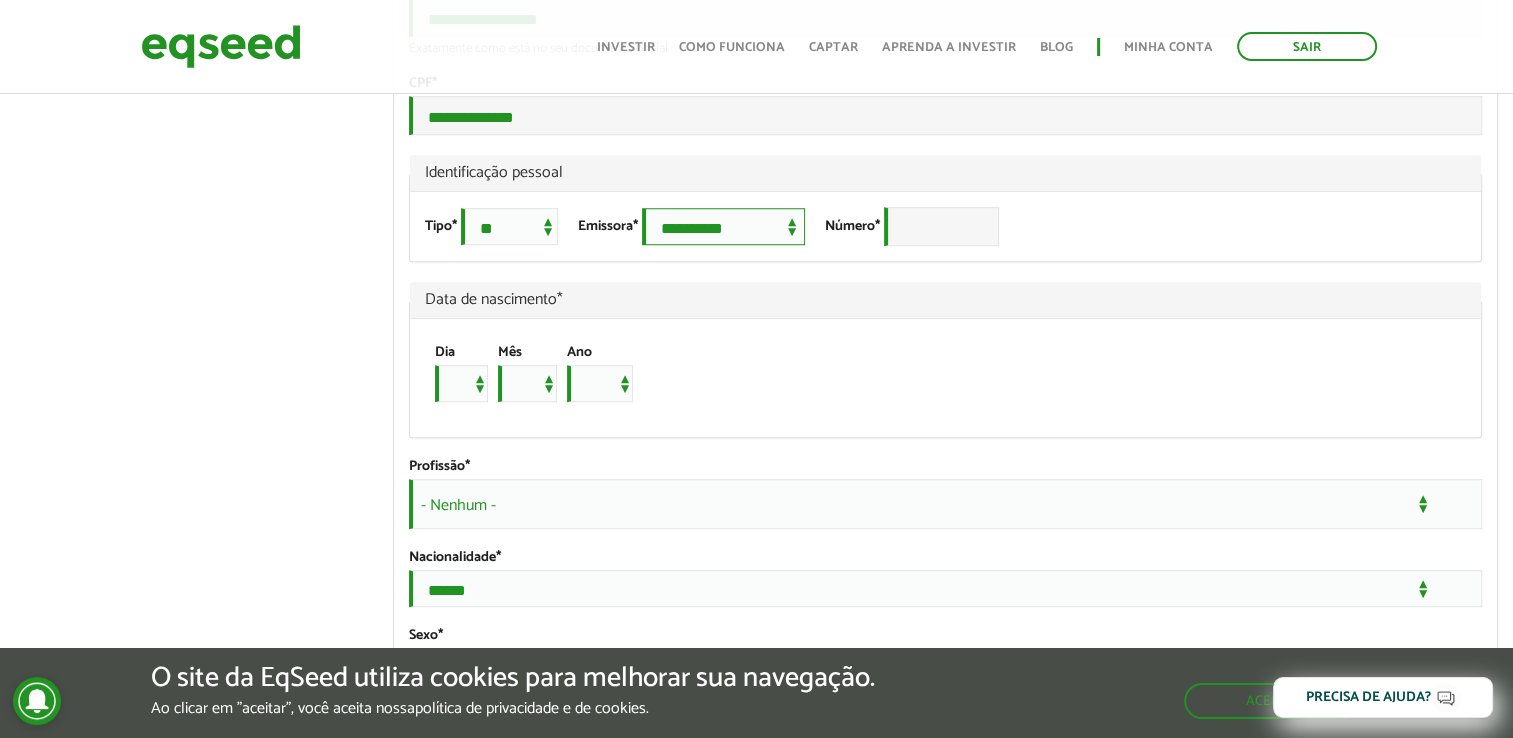 click on "**********" at bounding box center (723, 226) 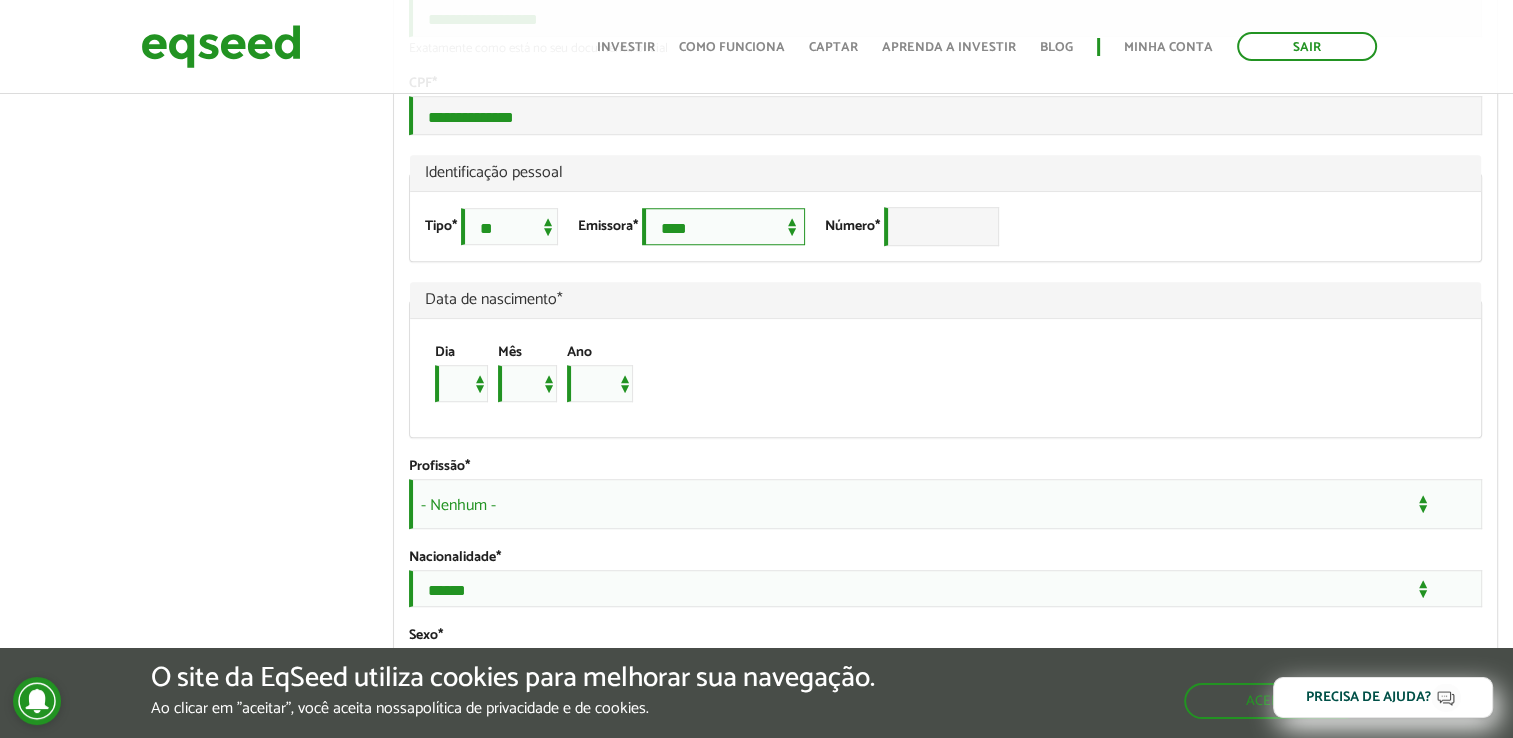 click on "**********" at bounding box center (723, 226) 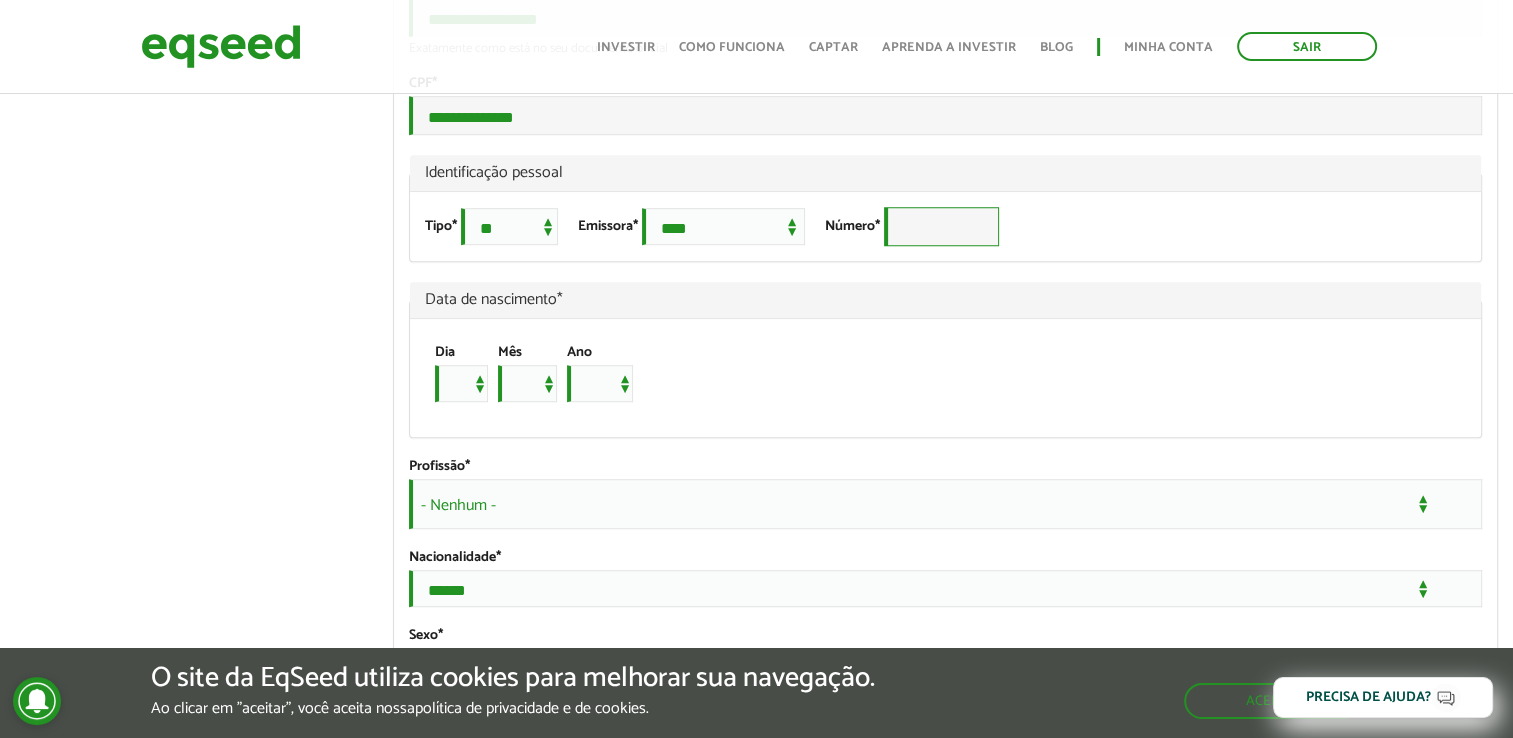 click on "Número  *" at bounding box center [941, 226] 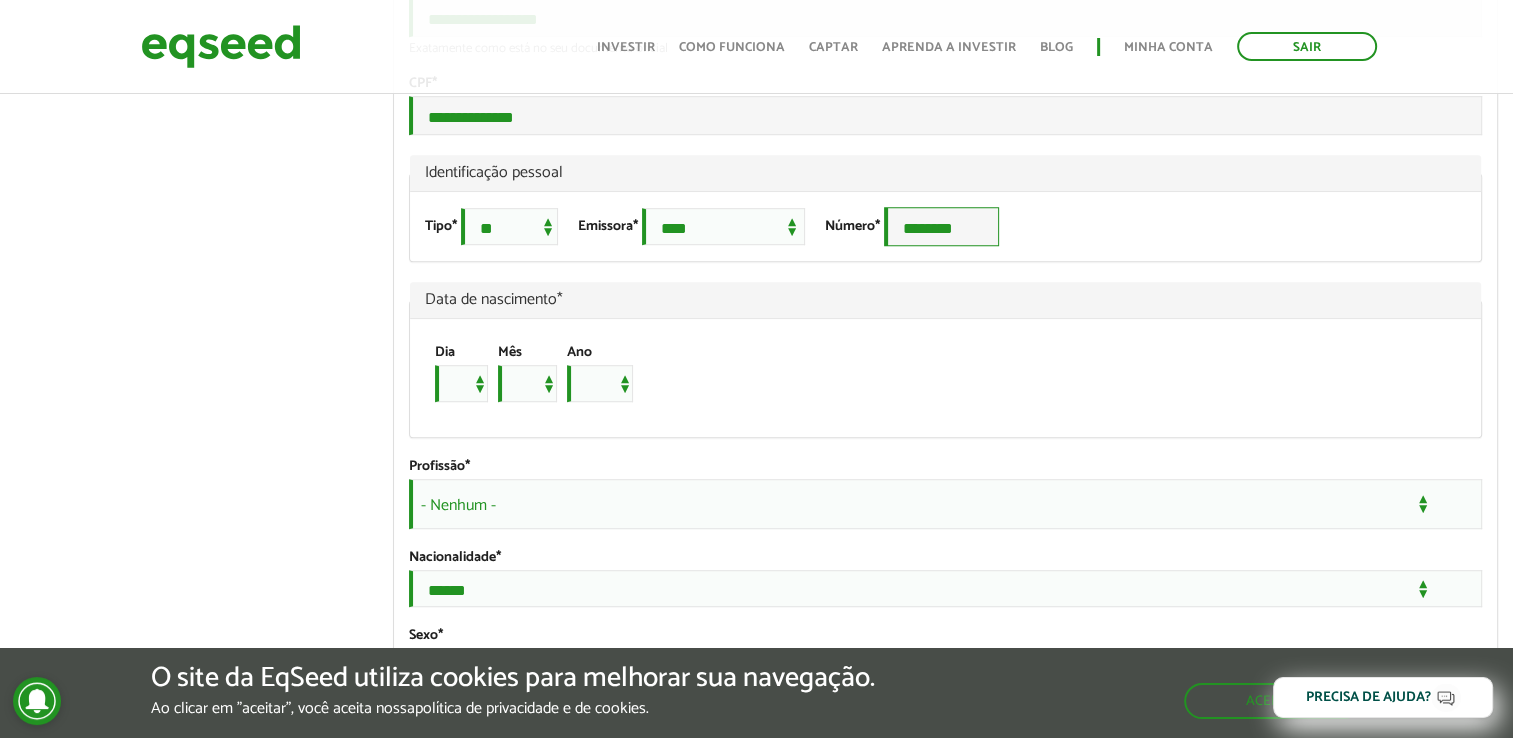 type on "********" 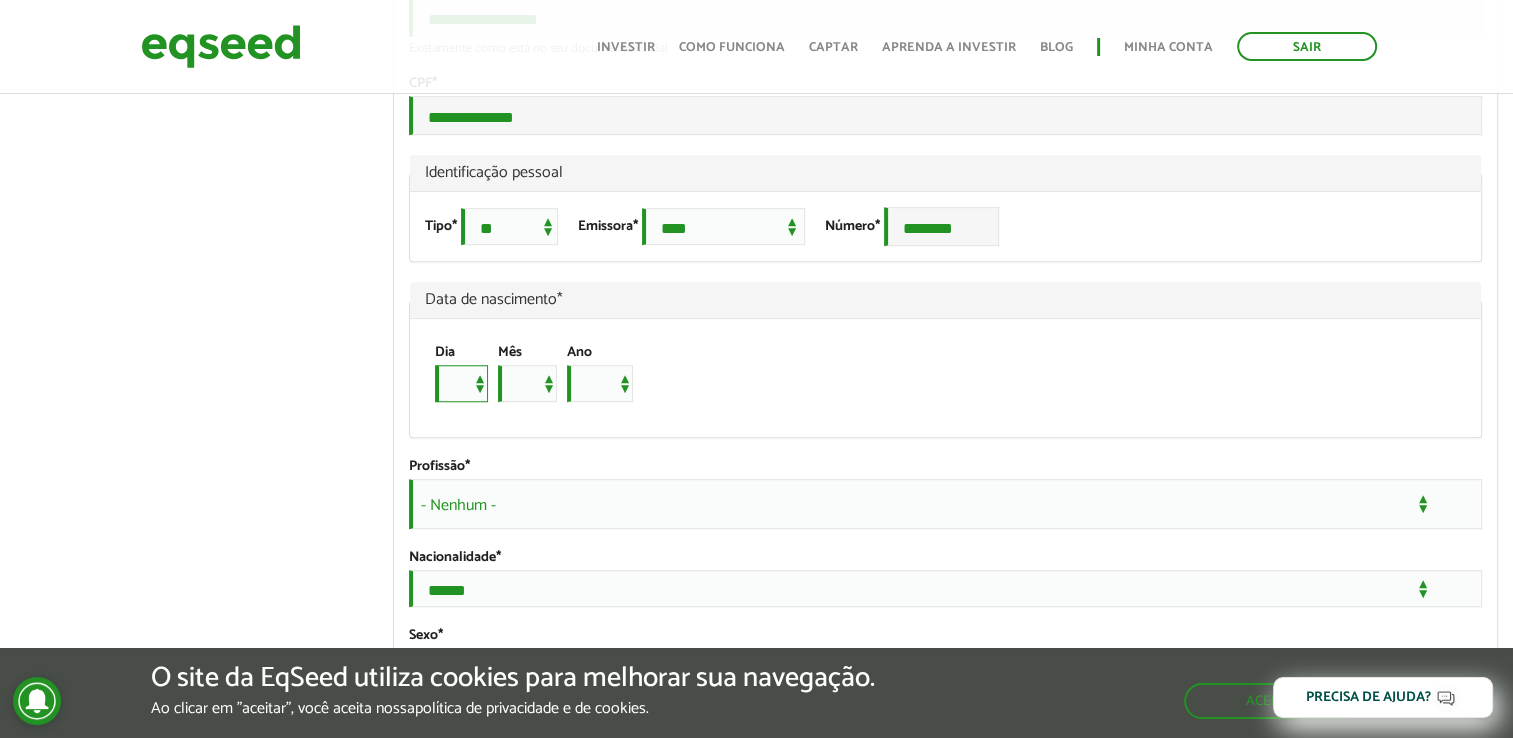 click on "* * * * * * * * * ** ** ** ** ** ** ** ** ** ** ** ** ** ** ** ** ** ** ** ** ** **" at bounding box center [461, 383] 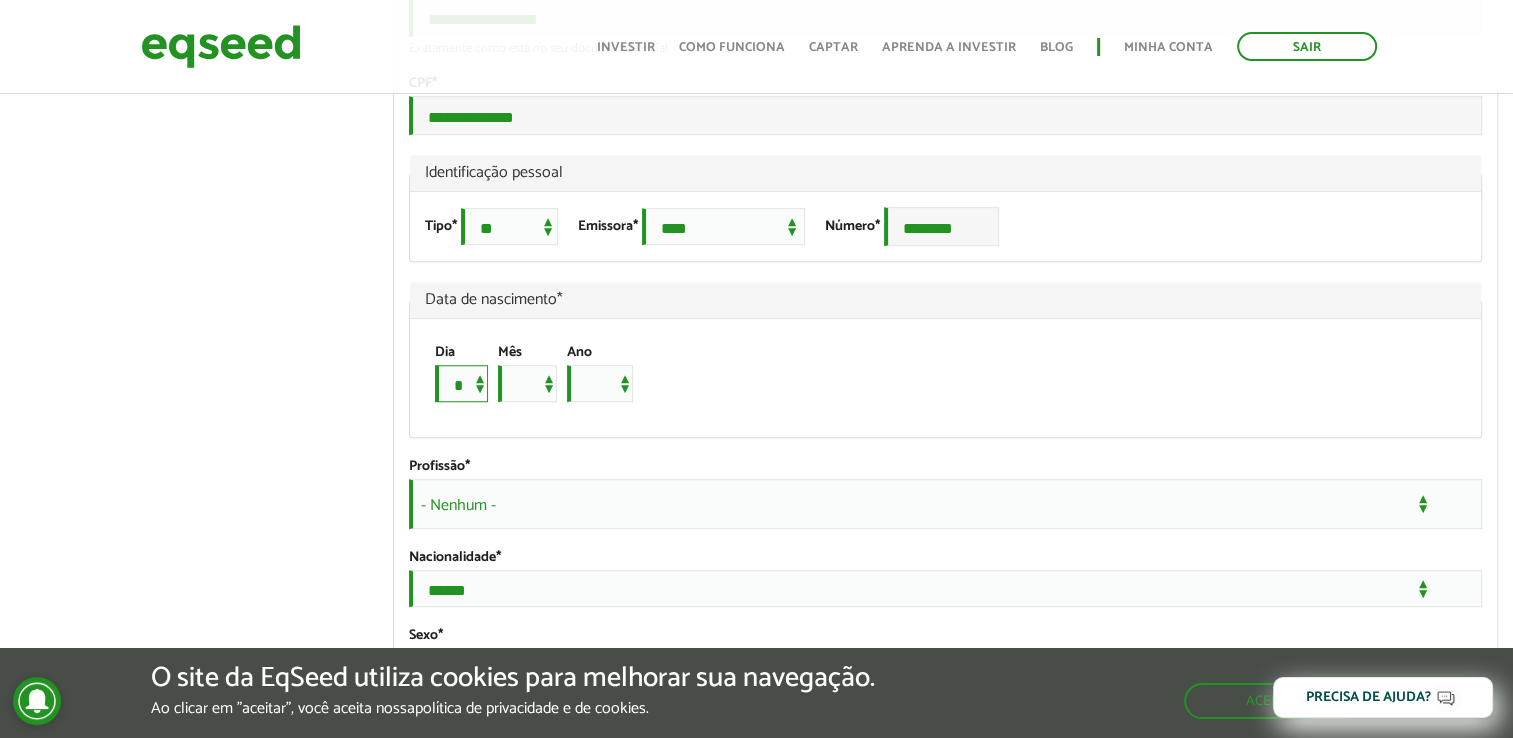 click on "* * * * * * * * * ** ** ** ** ** ** ** ** ** ** ** ** ** ** ** ** ** ** ** ** ** **" at bounding box center (461, 383) 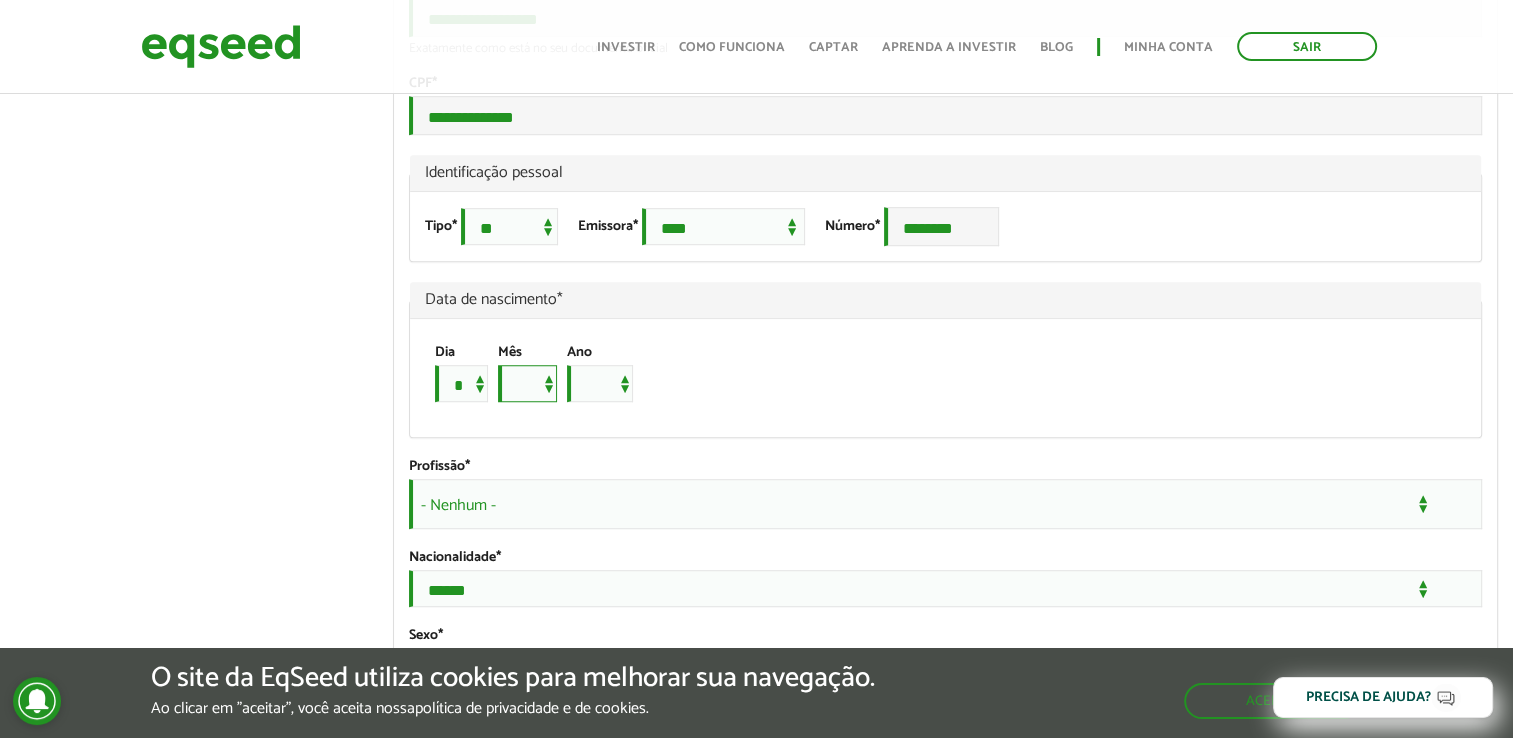 click on "*** *** *** *** *** *** *** *** *** *** *** ***" at bounding box center [527, 383] 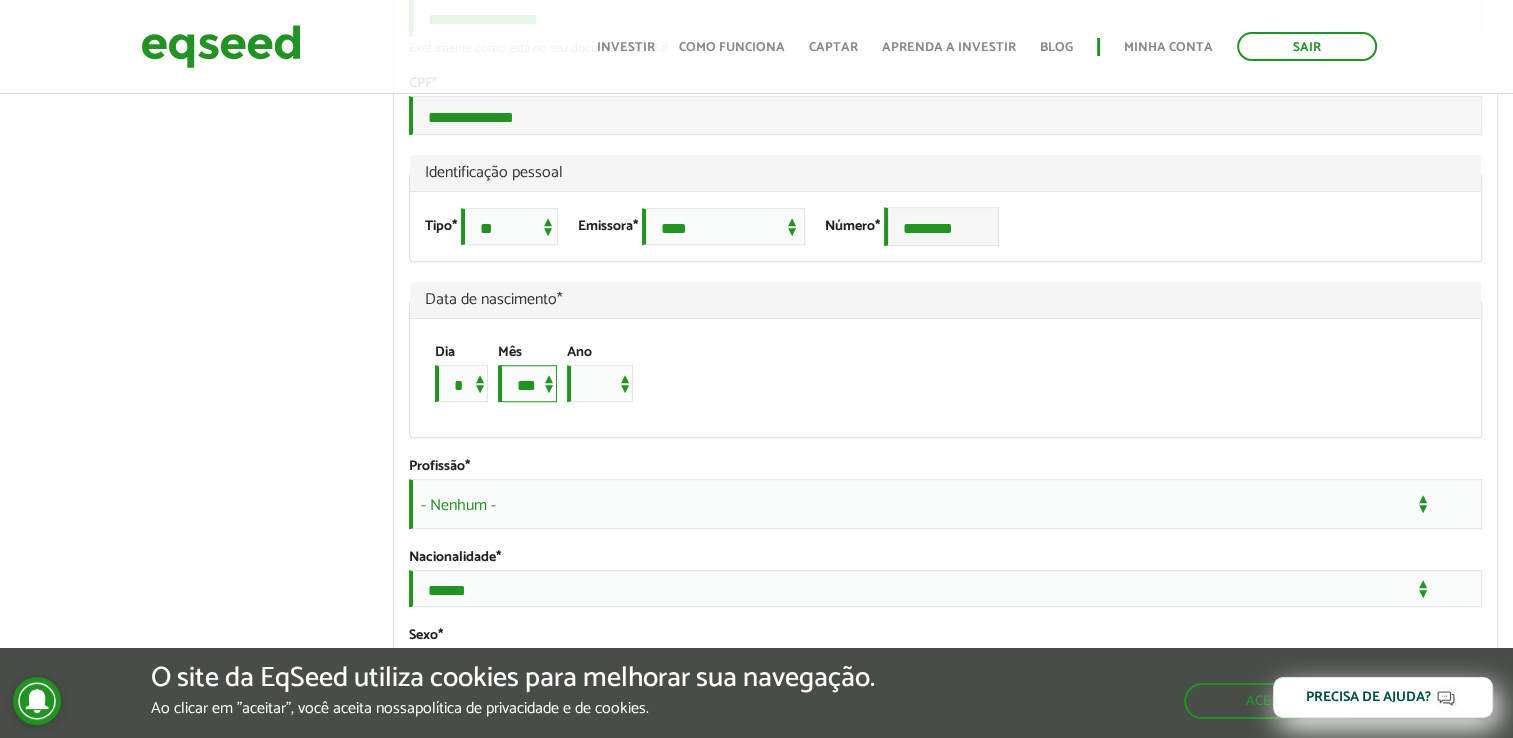 click on "*** *** *** *** *** *** *** *** *** *** *** ***" at bounding box center (527, 383) 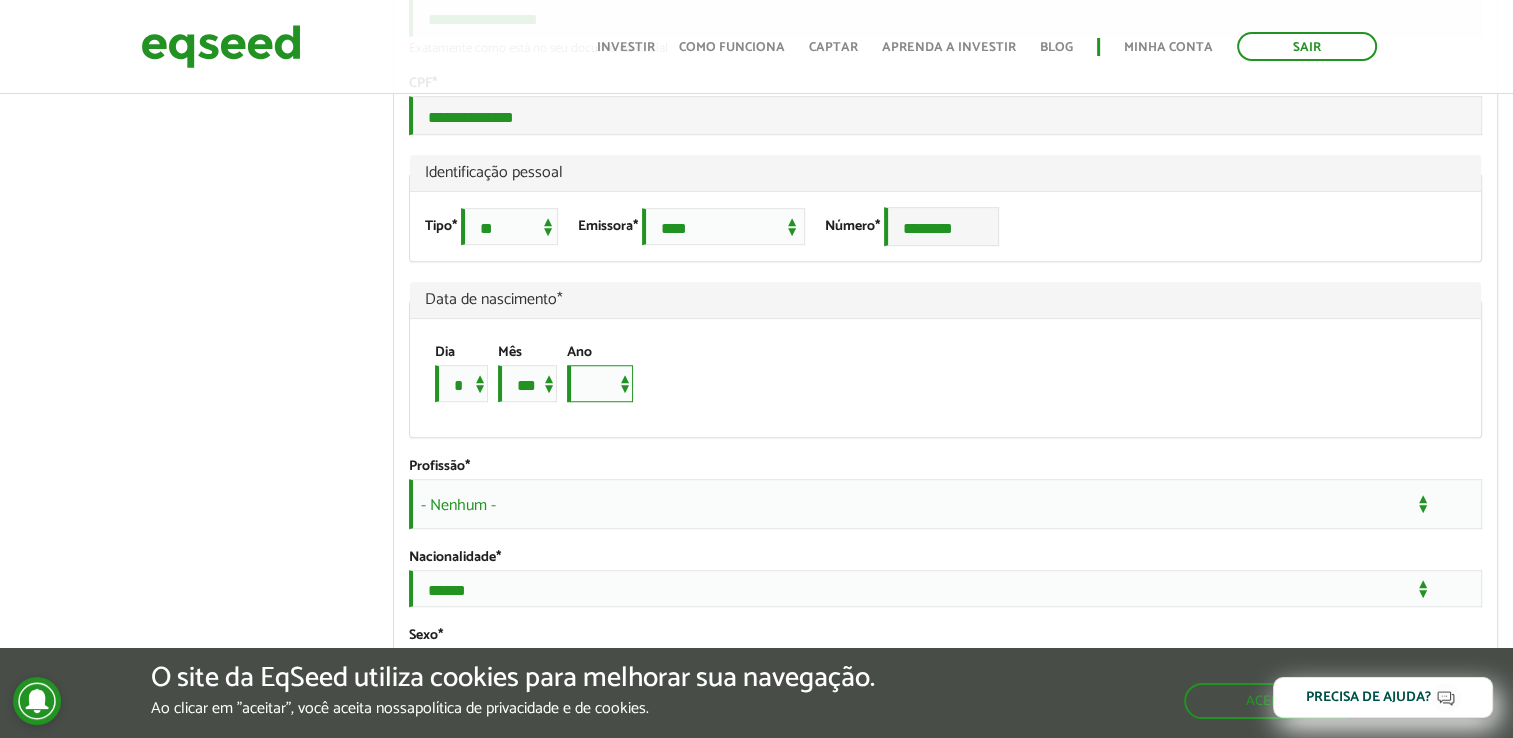 click on "**** **** **** **** **** **** **** **** **** **** **** **** **** **** **** **** **** **** **** **** **** **** **** **** **** **** **** **** **** **** **** **** **** **** **** **** **** **** **** **** **** **** **** **** **** **** **** **** **** **** **** **** **** **** **** **** **** **** **** **** **** **** **** **** **** **** **** **** **** **** **** **** **** **** **** **** **** **** **** **** **** **** **** **** **** **** **** **** **** **** **** **** **** **** **** **** **** **** **** **** **** **** **** **** **** **** **** **** **** **** **** **** **** **** **** **** **** **** **** **** **** **** **** **** **** ****" at bounding box center [600, 383] 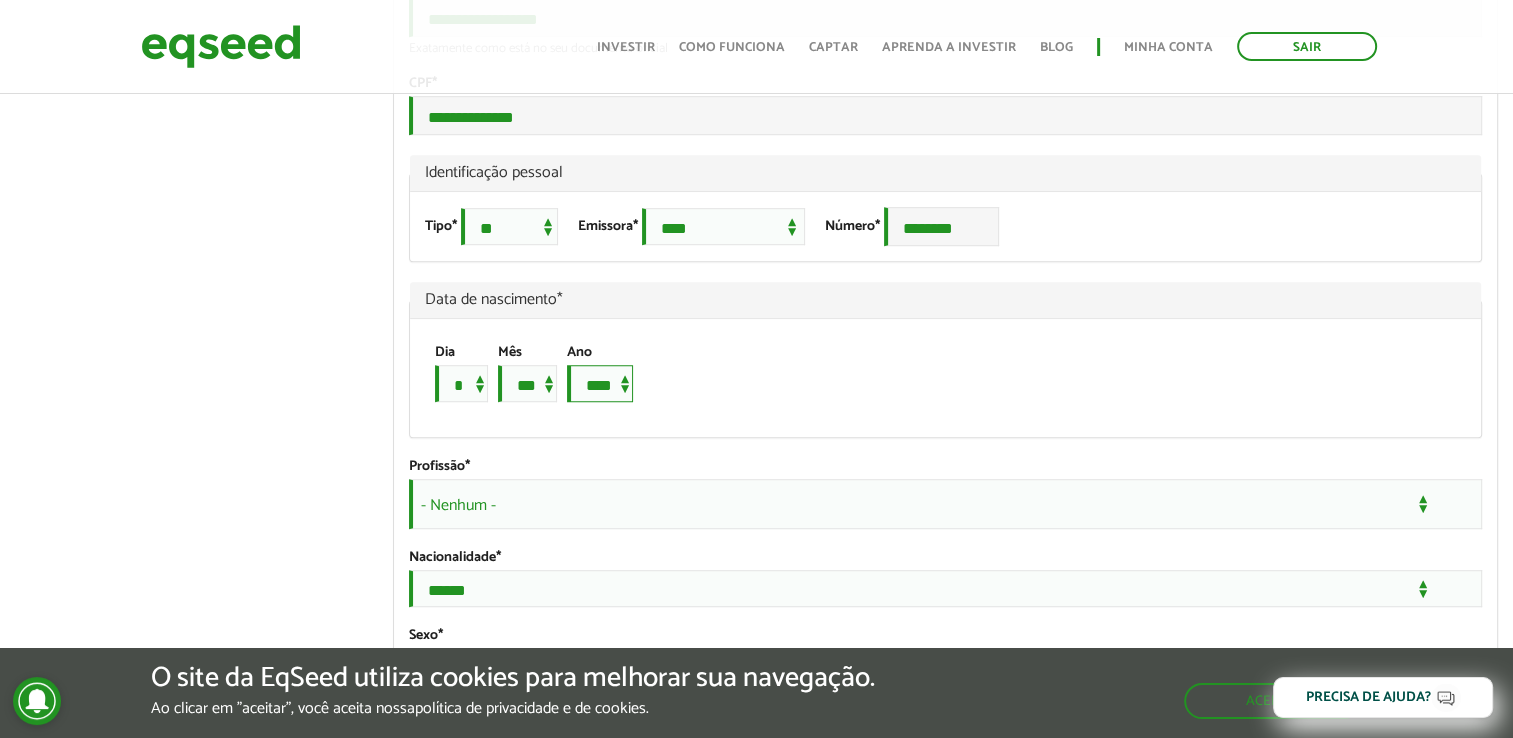 click on "**** **** **** **** **** **** **** **** **** **** **** **** **** **** **** **** **** **** **** **** **** **** **** **** **** **** **** **** **** **** **** **** **** **** **** **** **** **** **** **** **** **** **** **** **** **** **** **** **** **** **** **** **** **** **** **** **** **** **** **** **** **** **** **** **** **** **** **** **** **** **** **** **** **** **** **** **** **** **** **** **** **** **** **** **** **** **** **** **** **** **** **** **** **** **** **** **** **** **** **** **** **** **** **** **** **** **** **** **** **** **** **** **** **** **** **** **** **** **** **** **** **** **** **** **** ****" at bounding box center [600, 383] 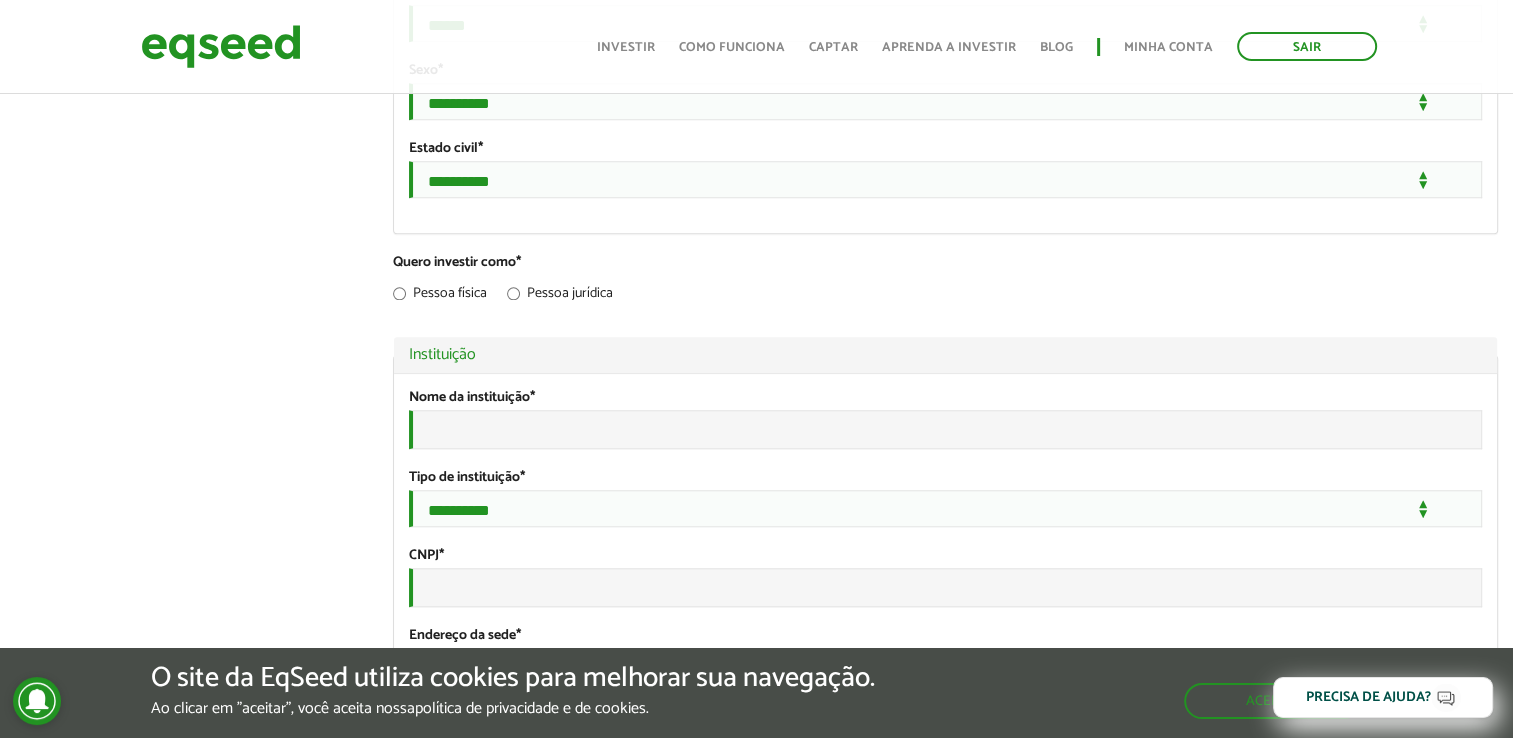 scroll, scrollTop: 1846, scrollLeft: 0, axis: vertical 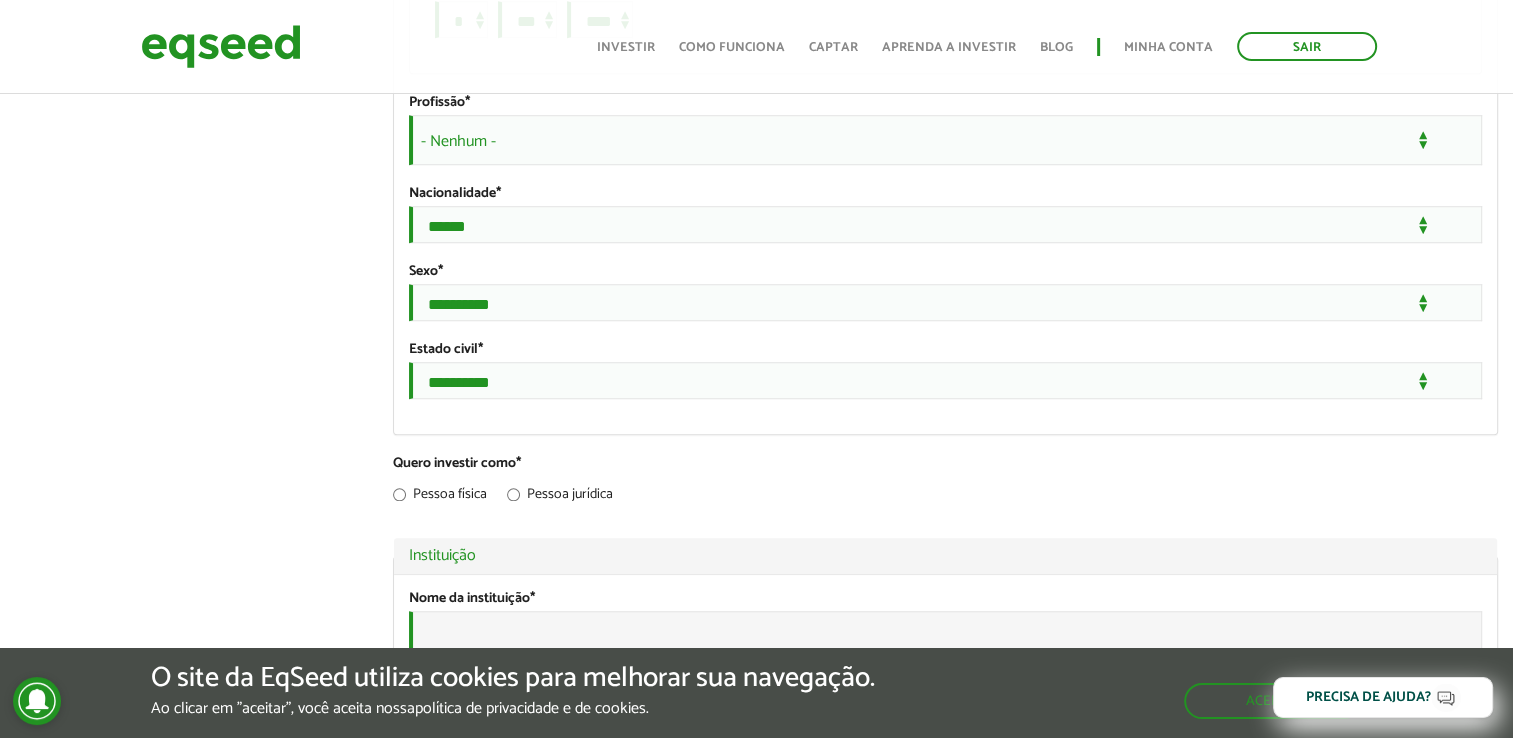 click on "- Nenhum -" at bounding box center (945, 140) 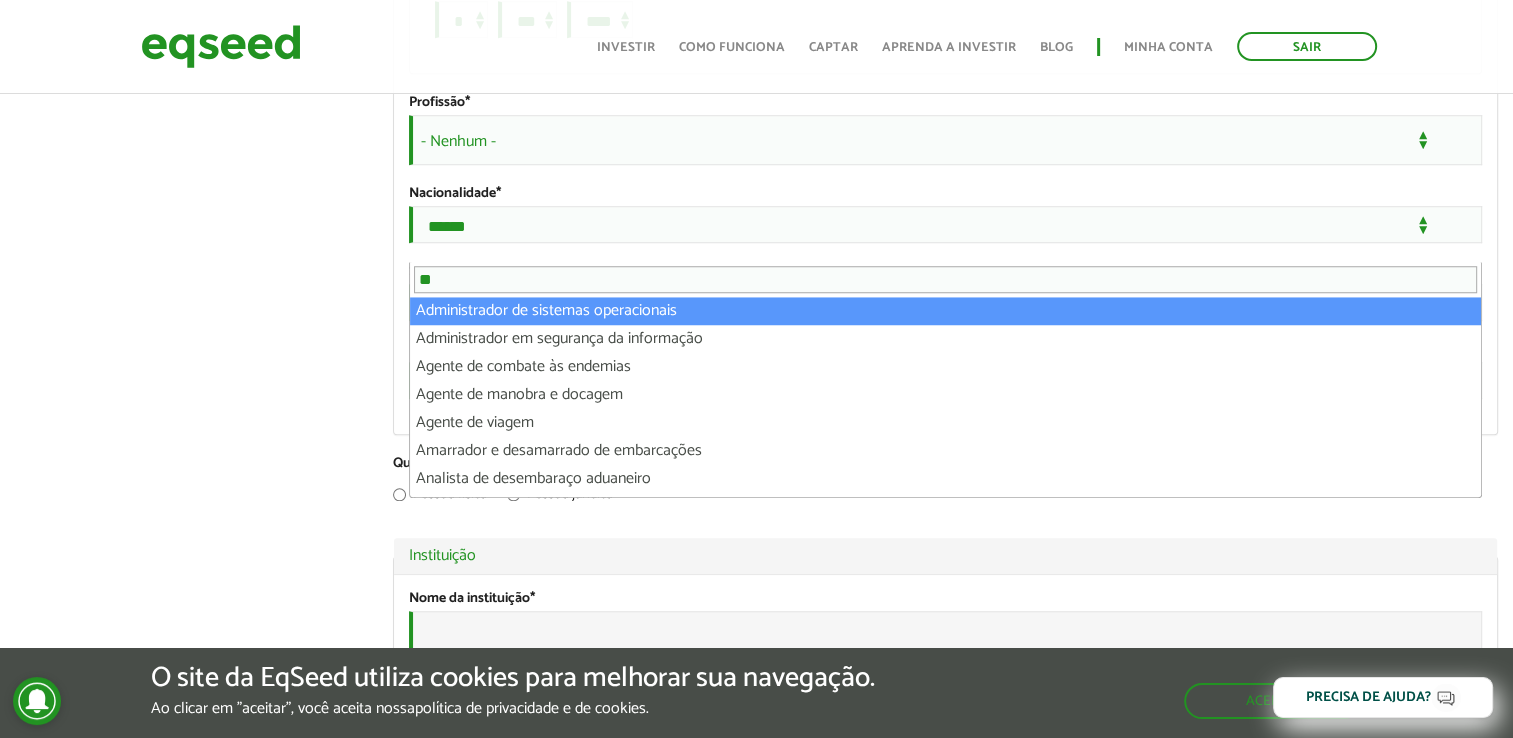 type on "*" 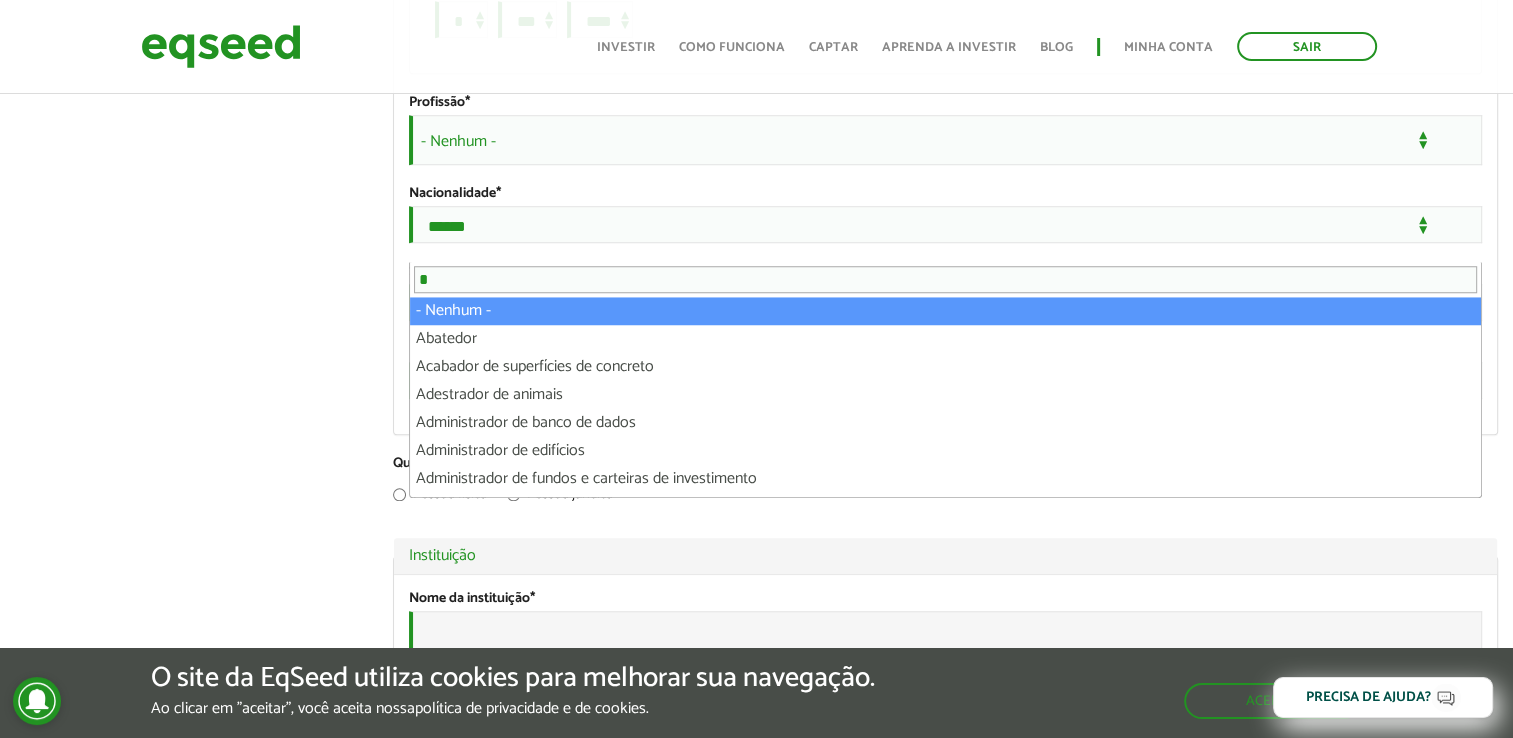 type 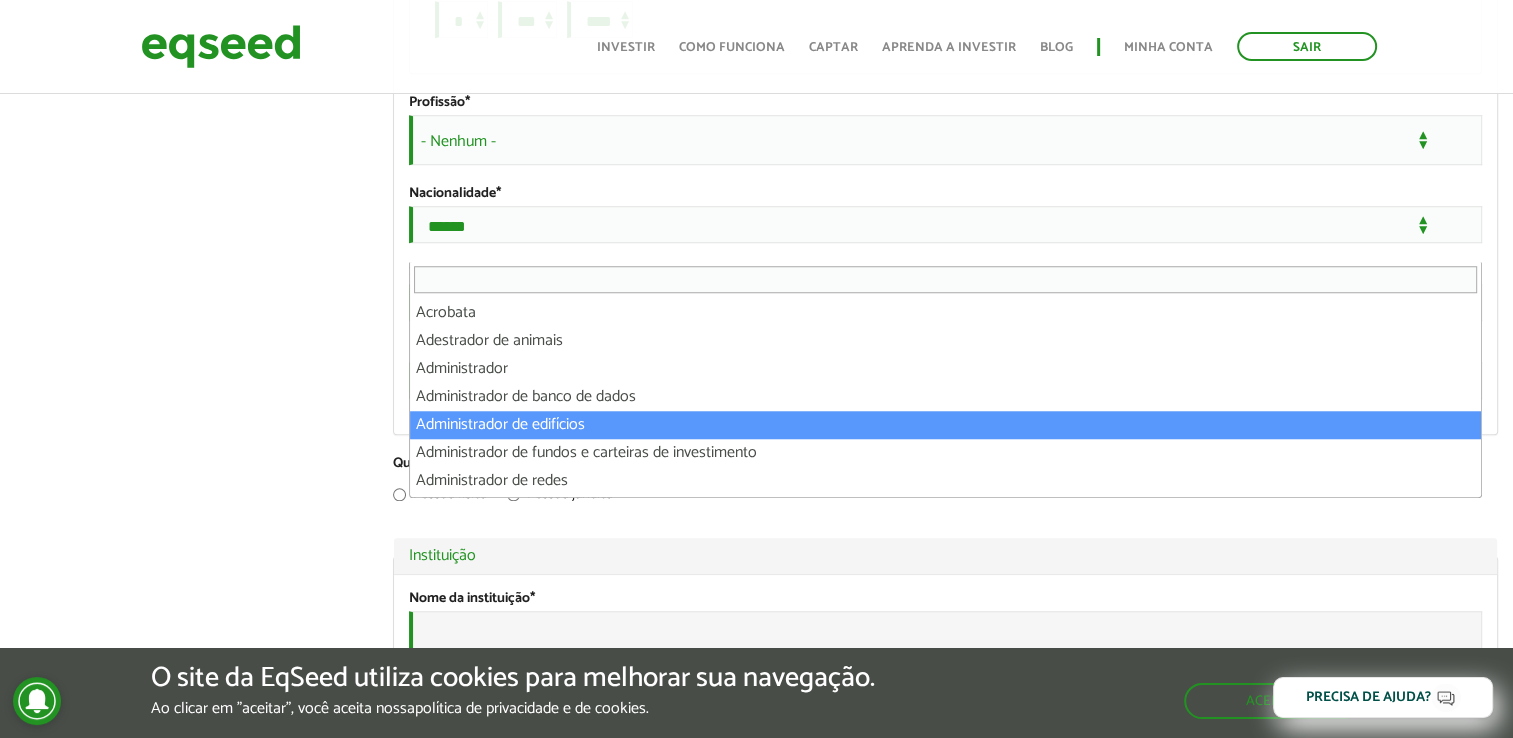 scroll, scrollTop: 120, scrollLeft: 0, axis: vertical 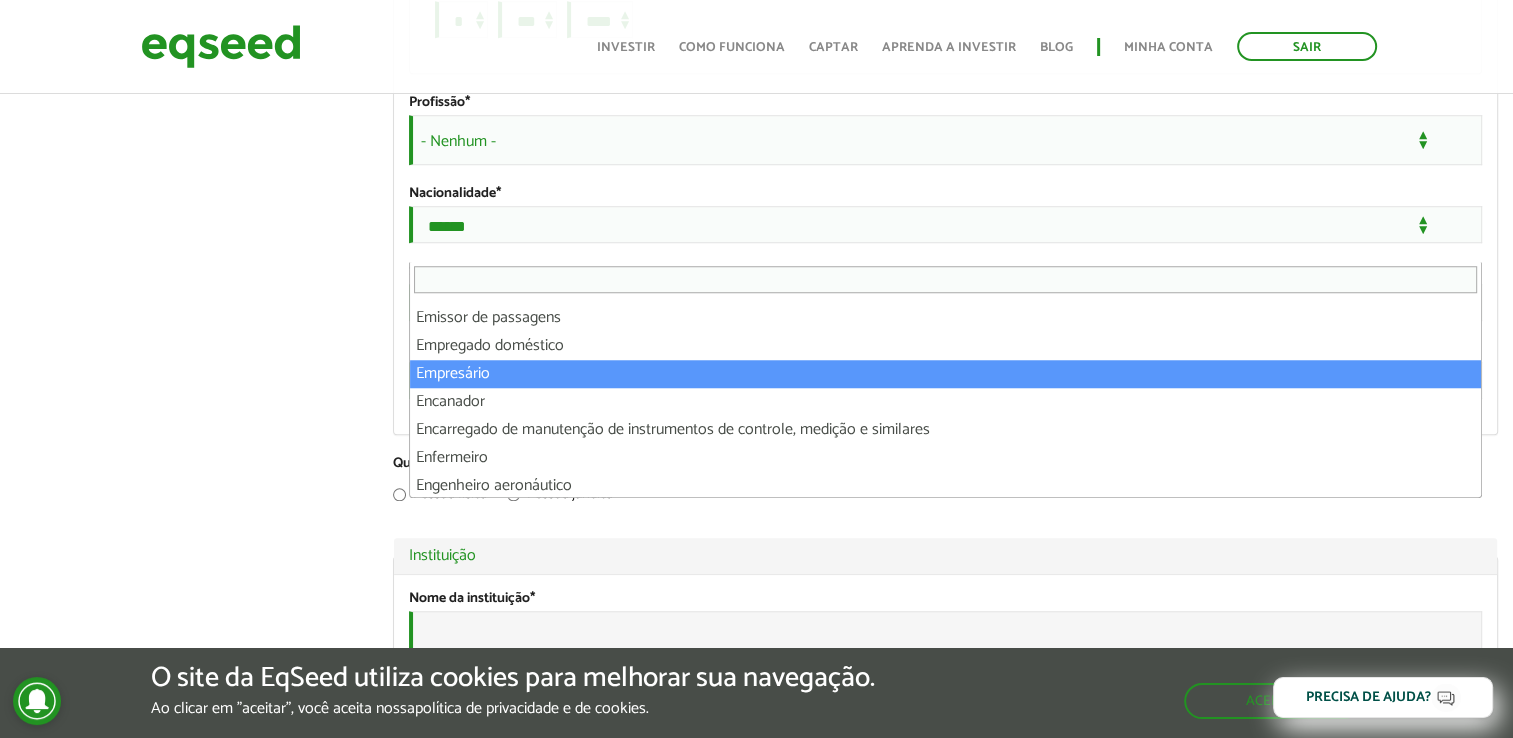 select on "**********" 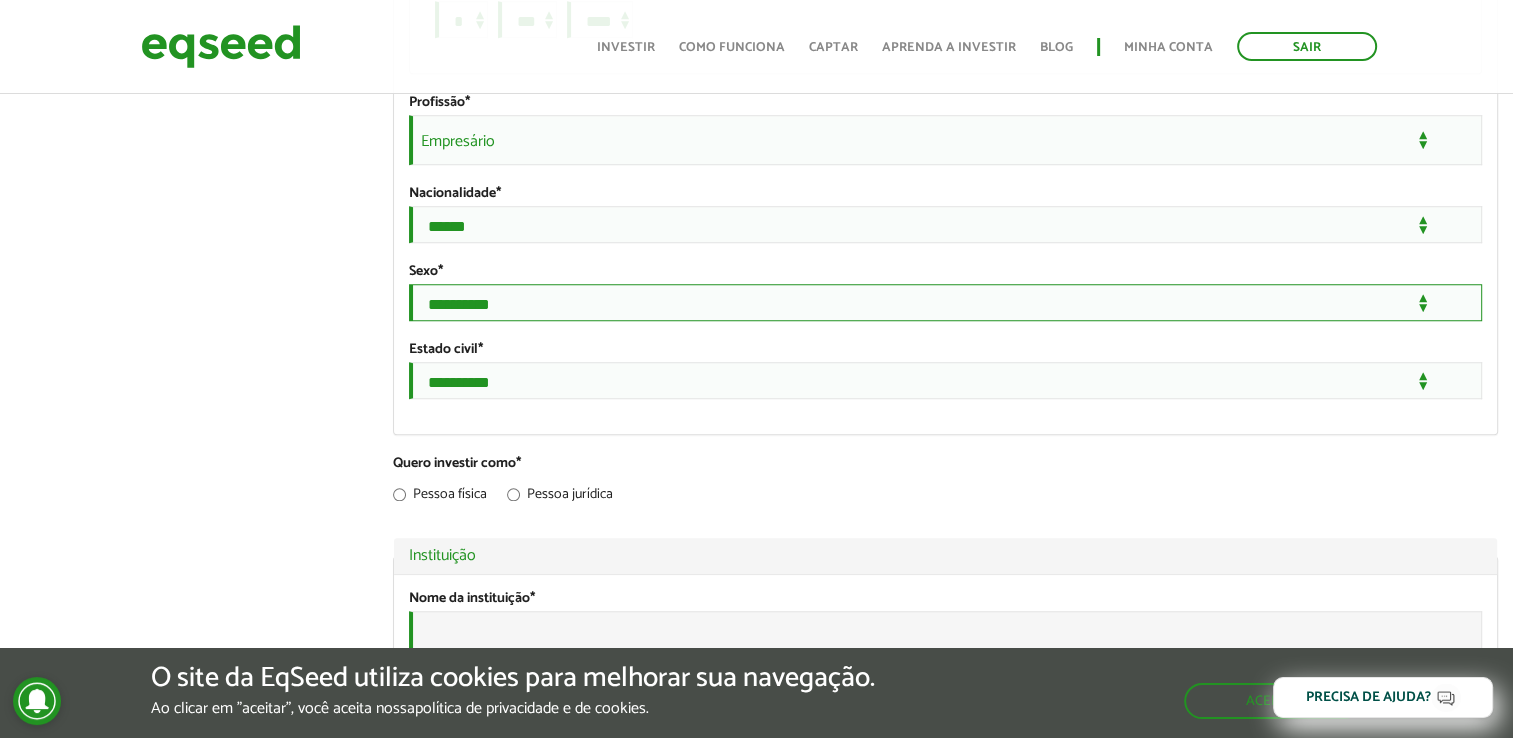 click on "**********" at bounding box center (945, 302) 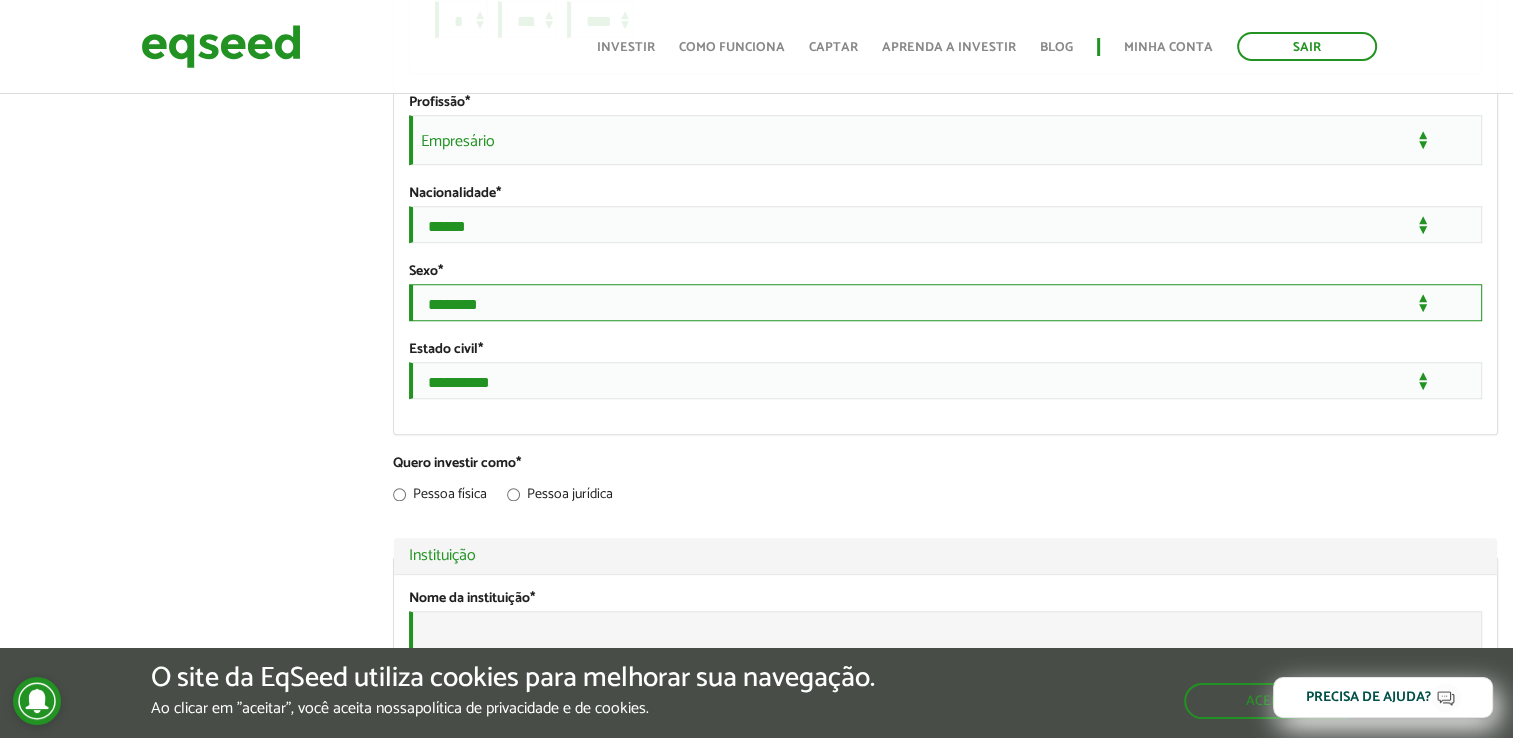click on "**********" at bounding box center (945, 302) 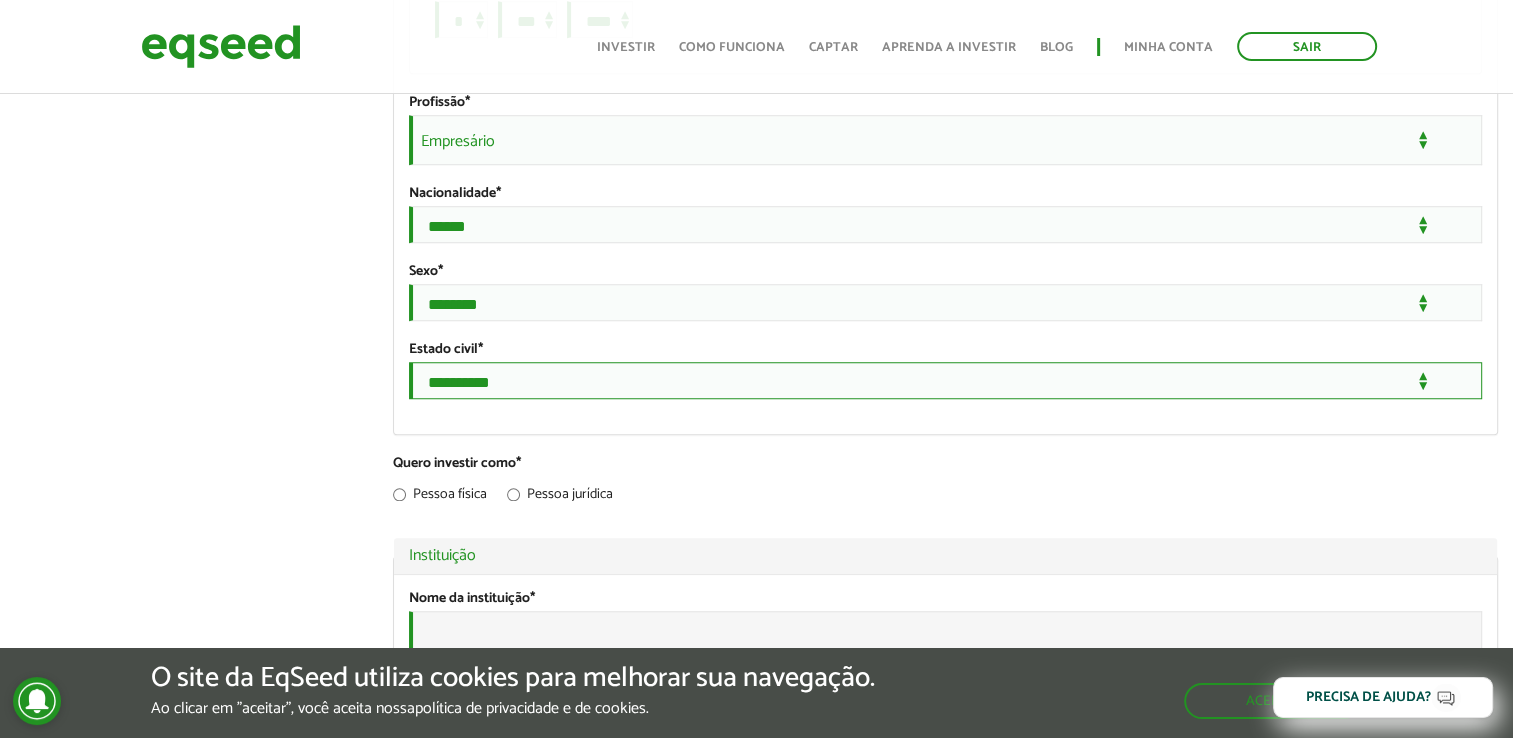 click on "**********" at bounding box center [945, 380] 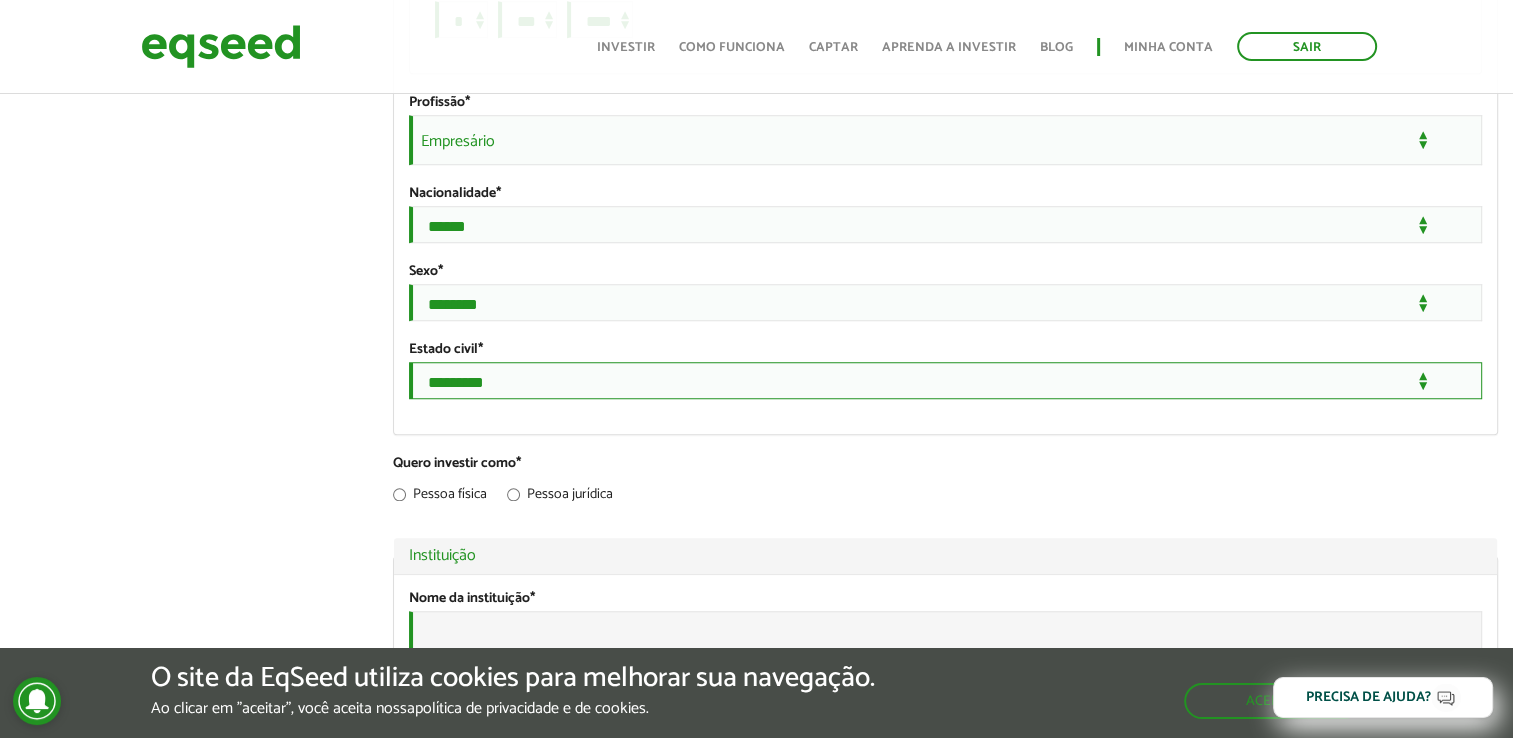 click on "**********" at bounding box center (945, 380) 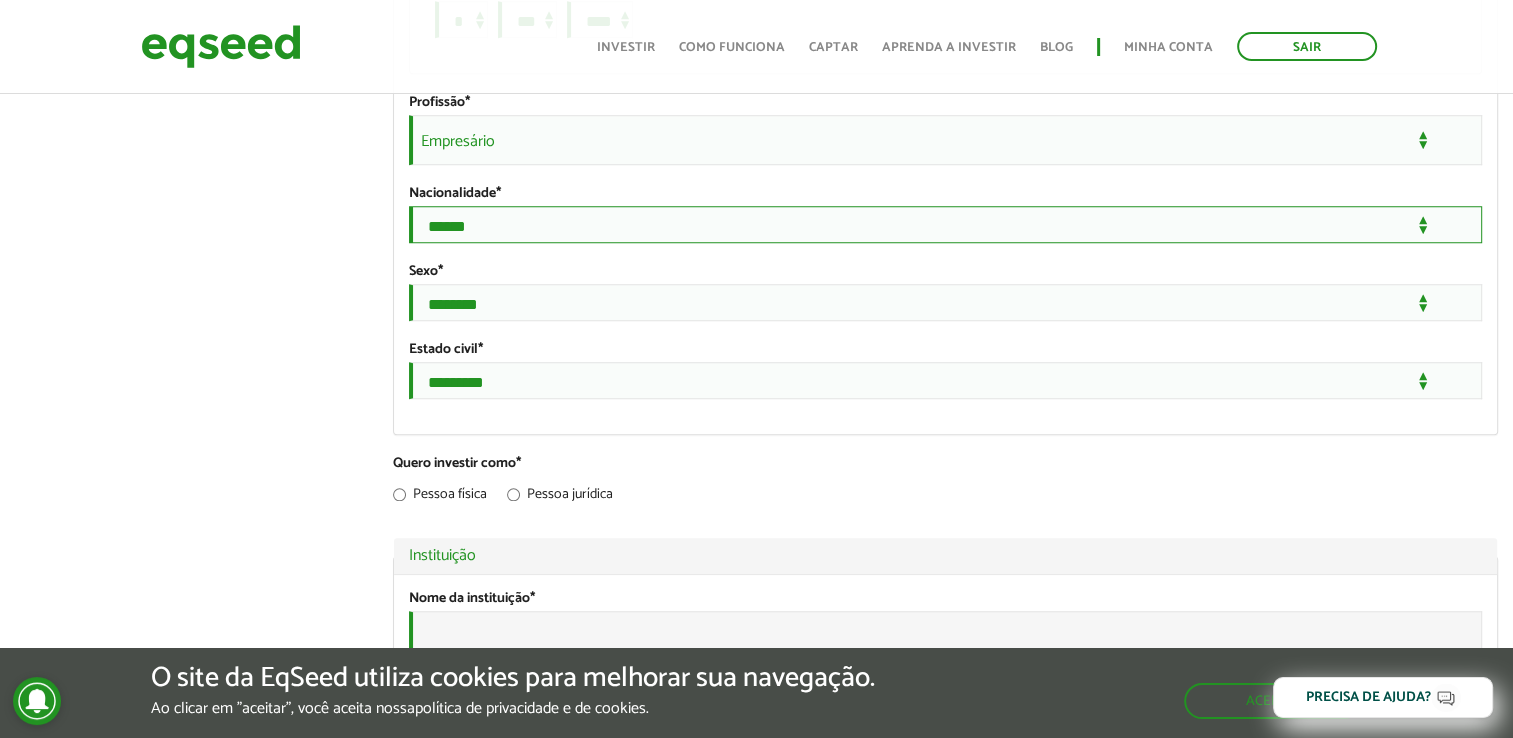 click on "**********" at bounding box center (945, 224) 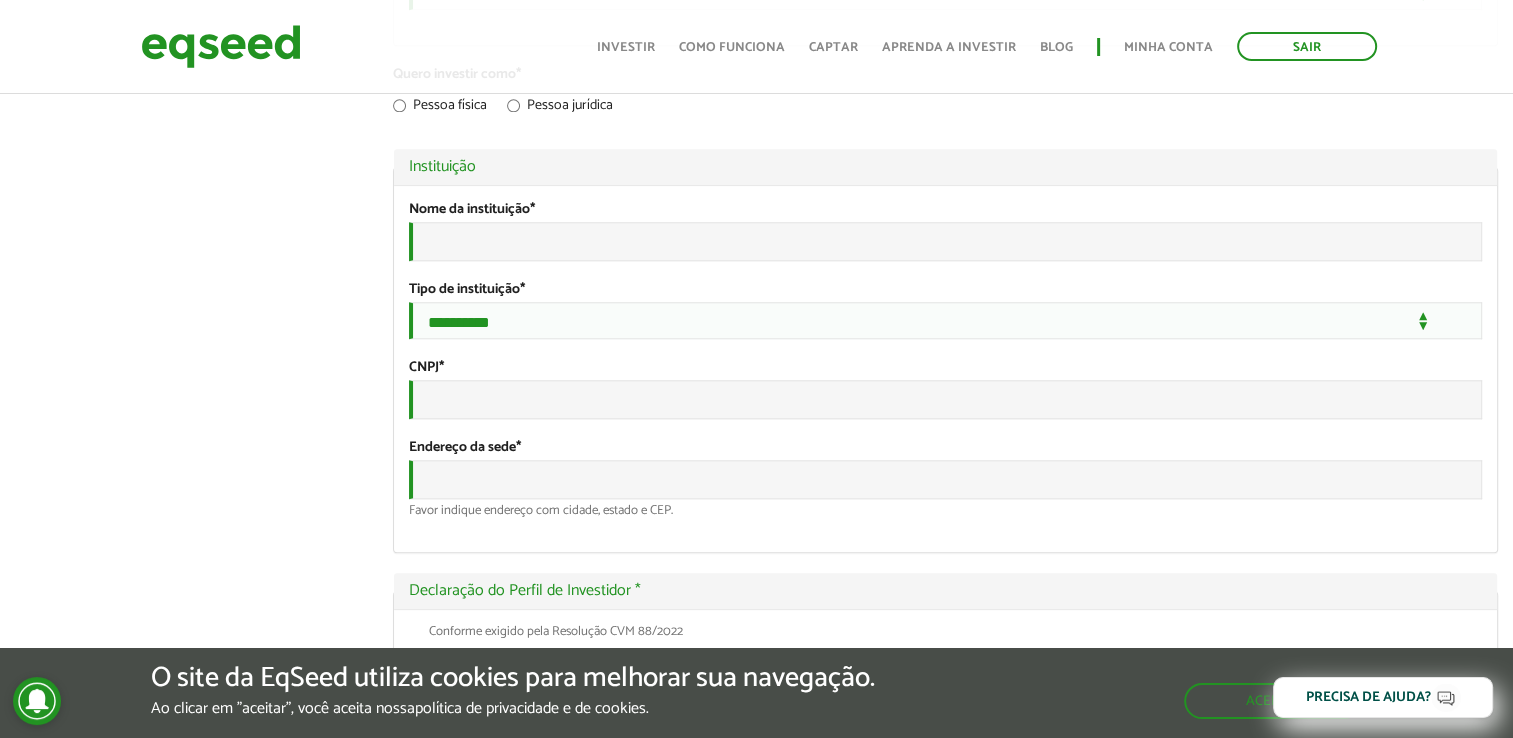 scroll, scrollTop: 2033, scrollLeft: 0, axis: vertical 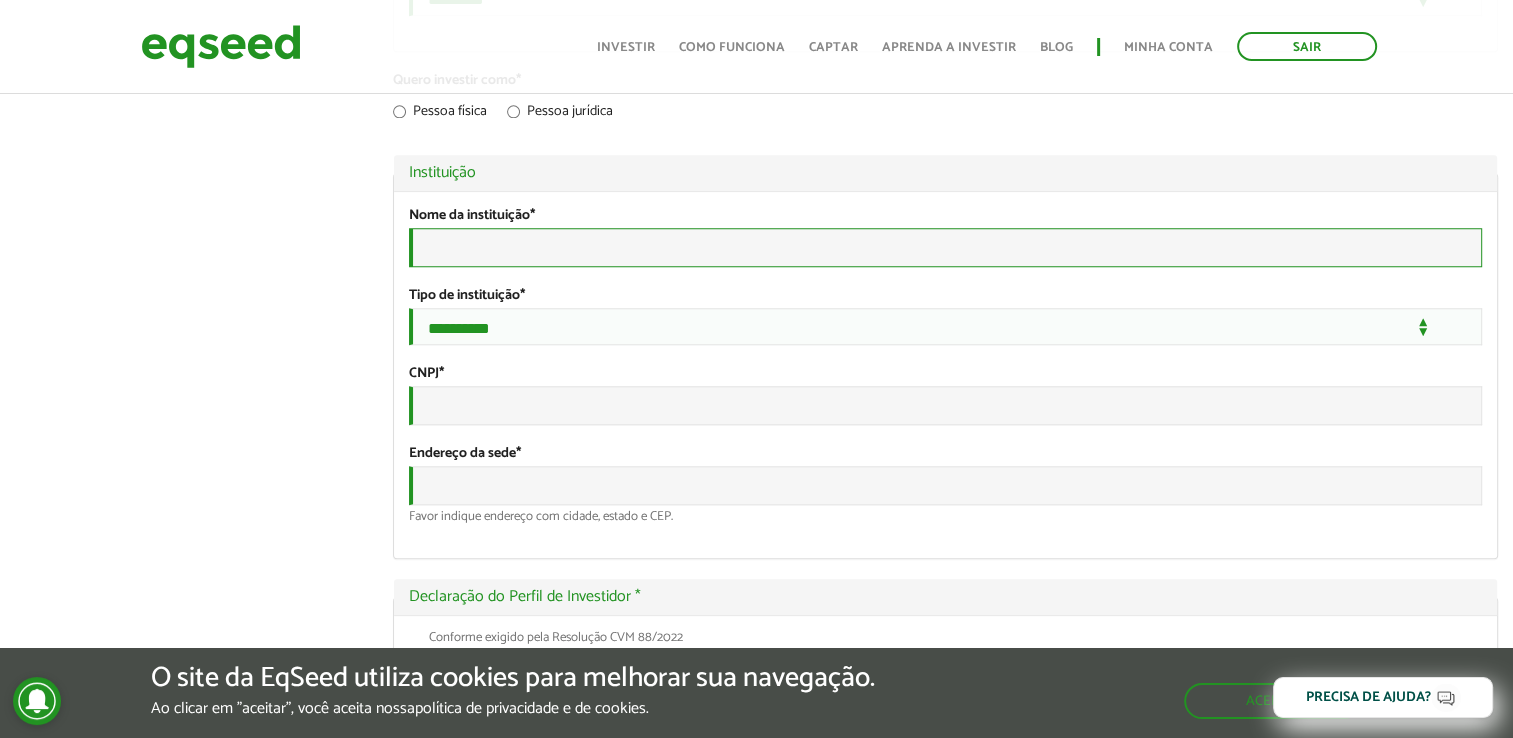 click on "Nome da instituição  *" at bounding box center (945, 247) 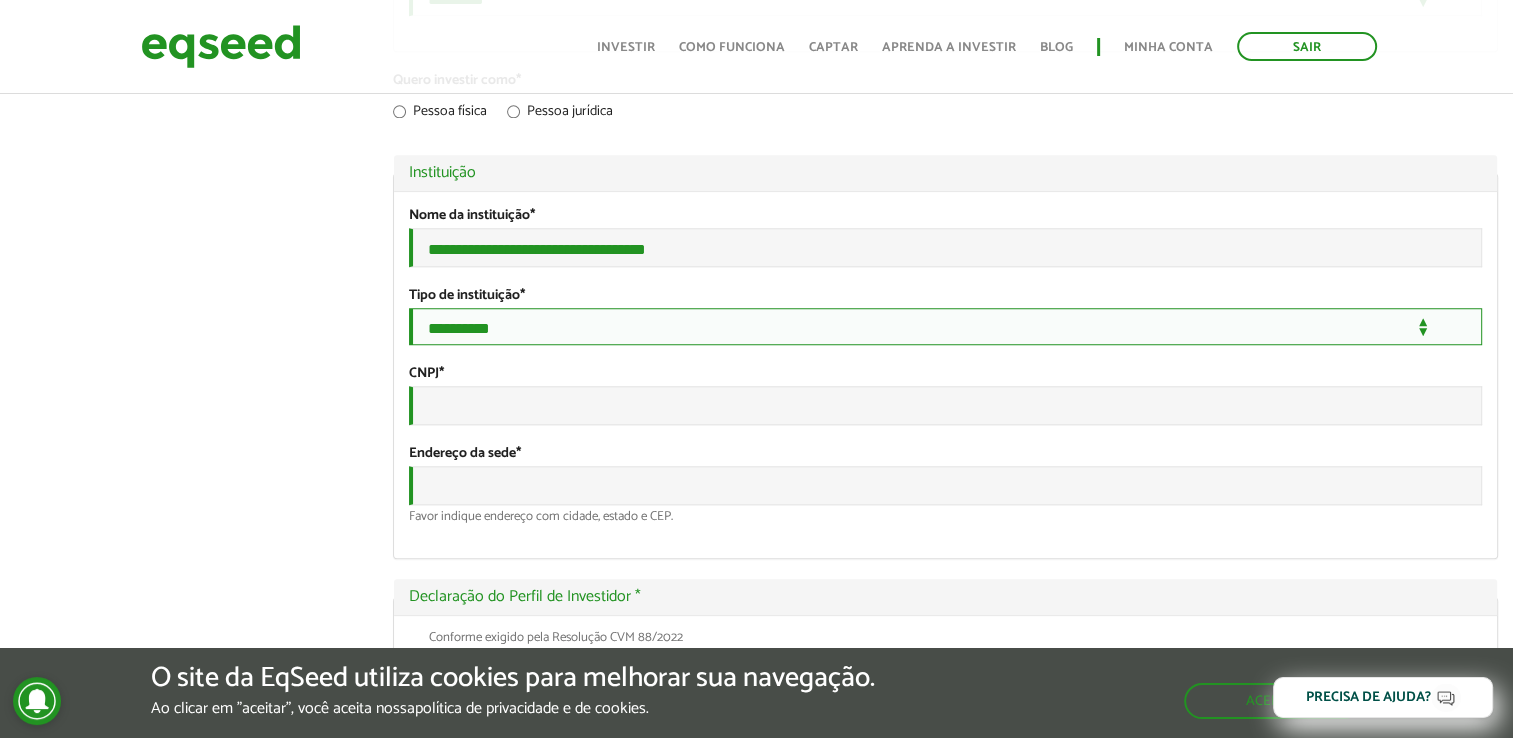 click on "**********" at bounding box center [945, 326] 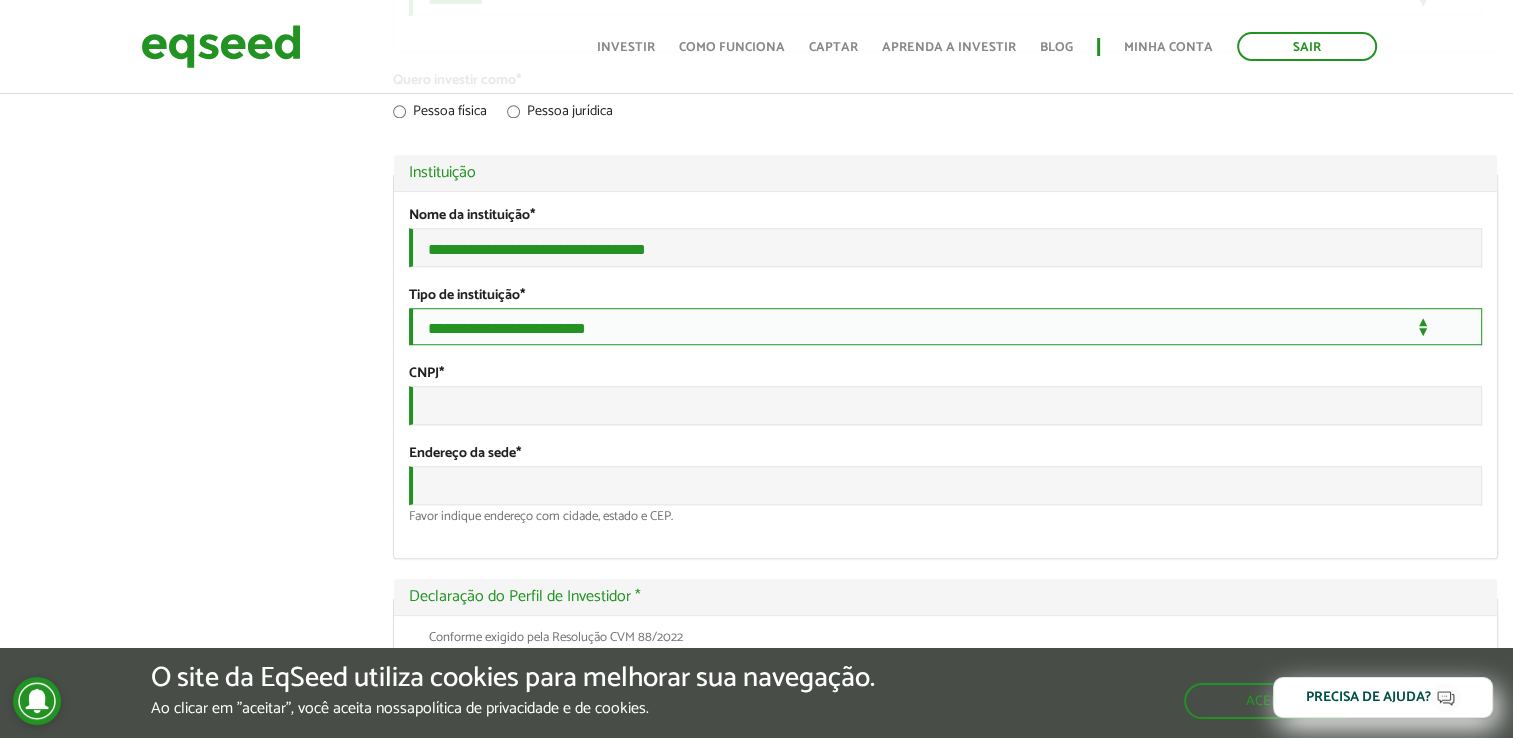 click on "**********" at bounding box center [945, 326] 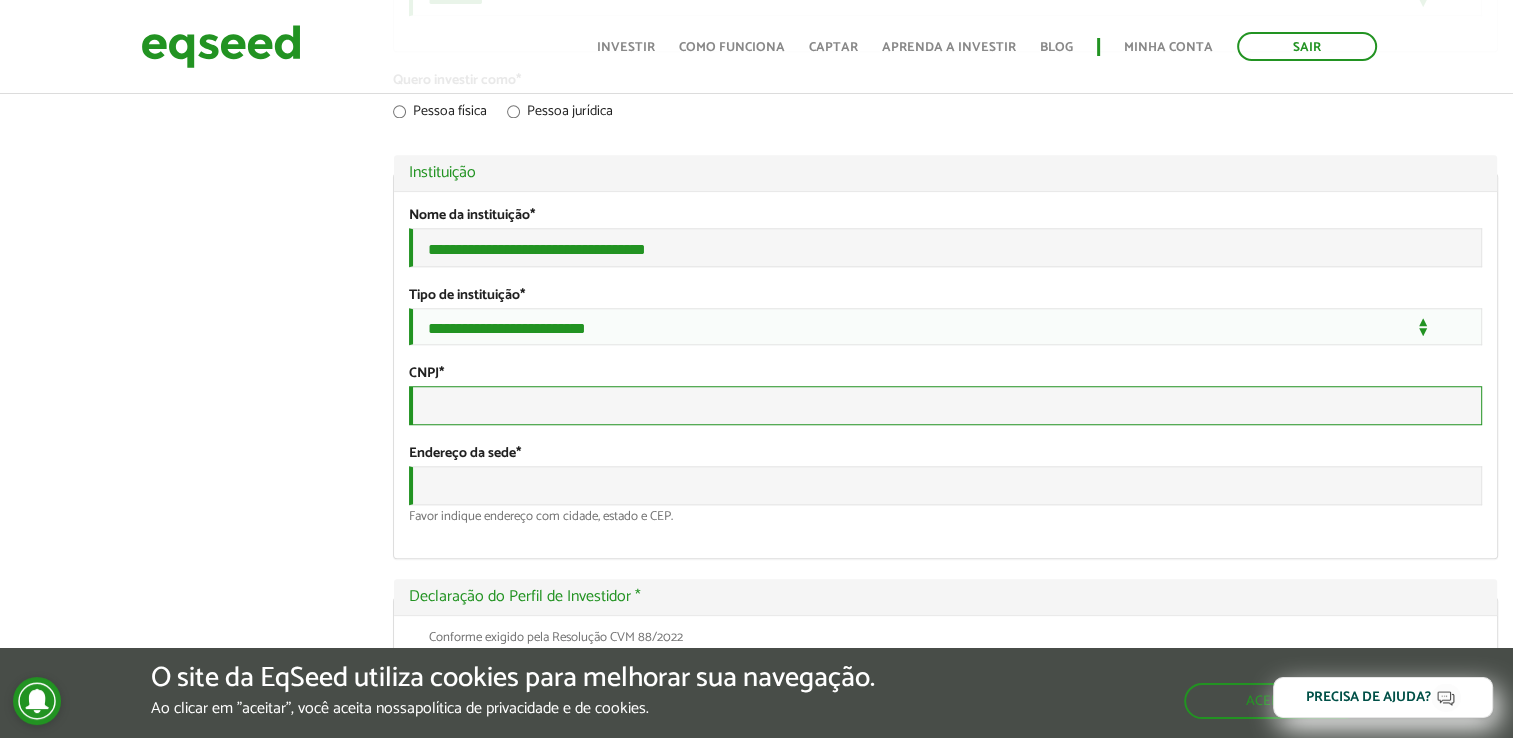 click on "CNPJ  *" at bounding box center (945, 405) 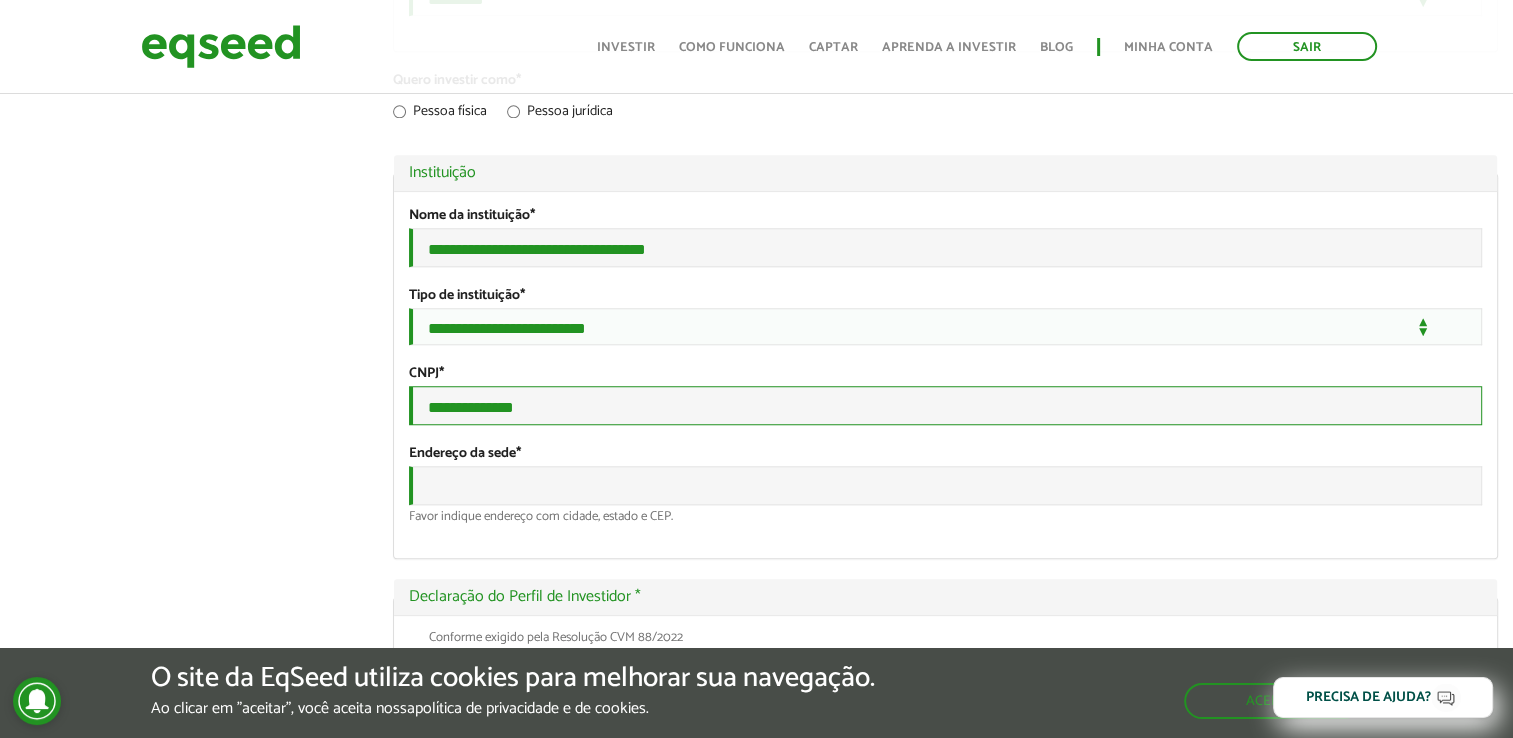 type on "**********" 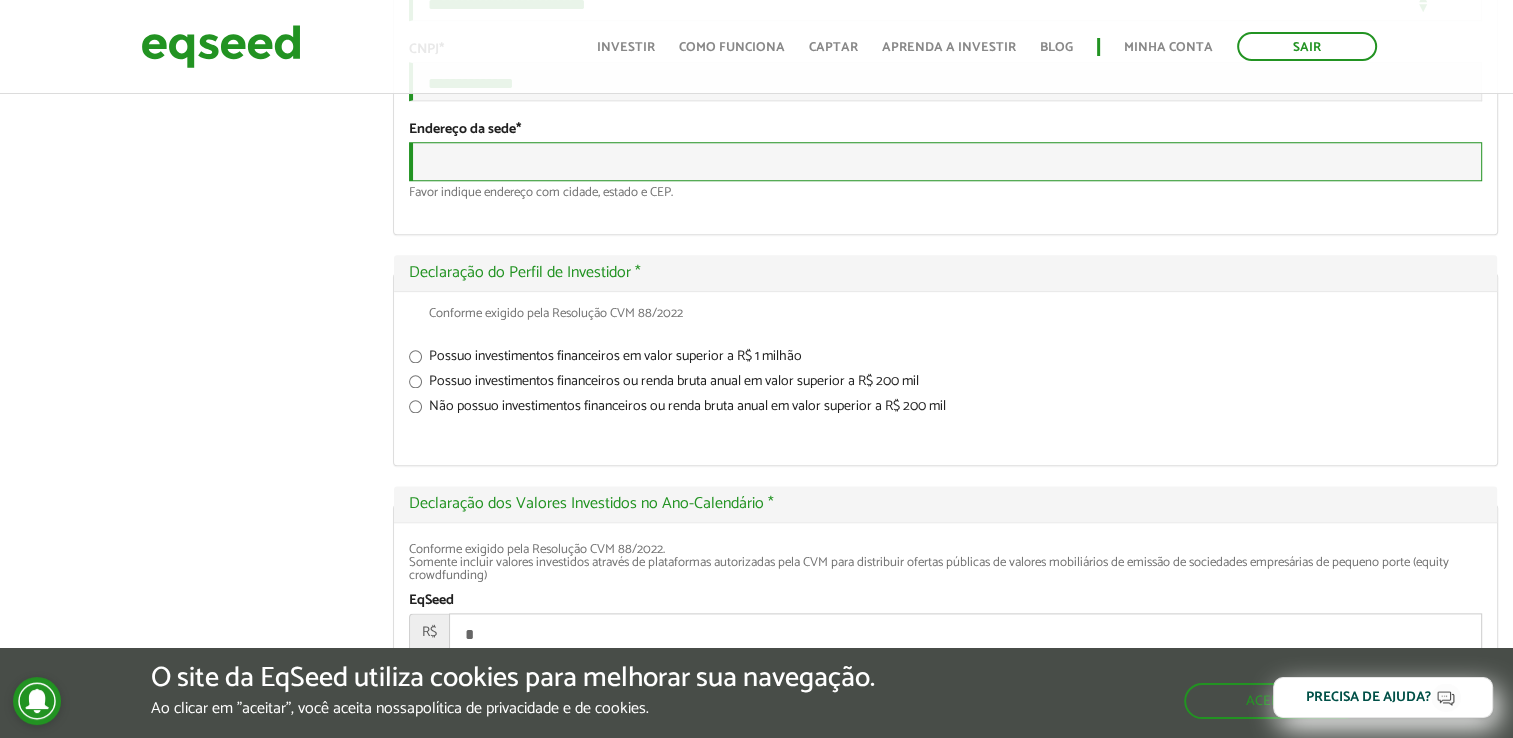 scroll, scrollTop: 2352, scrollLeft: 0, axis: vertical 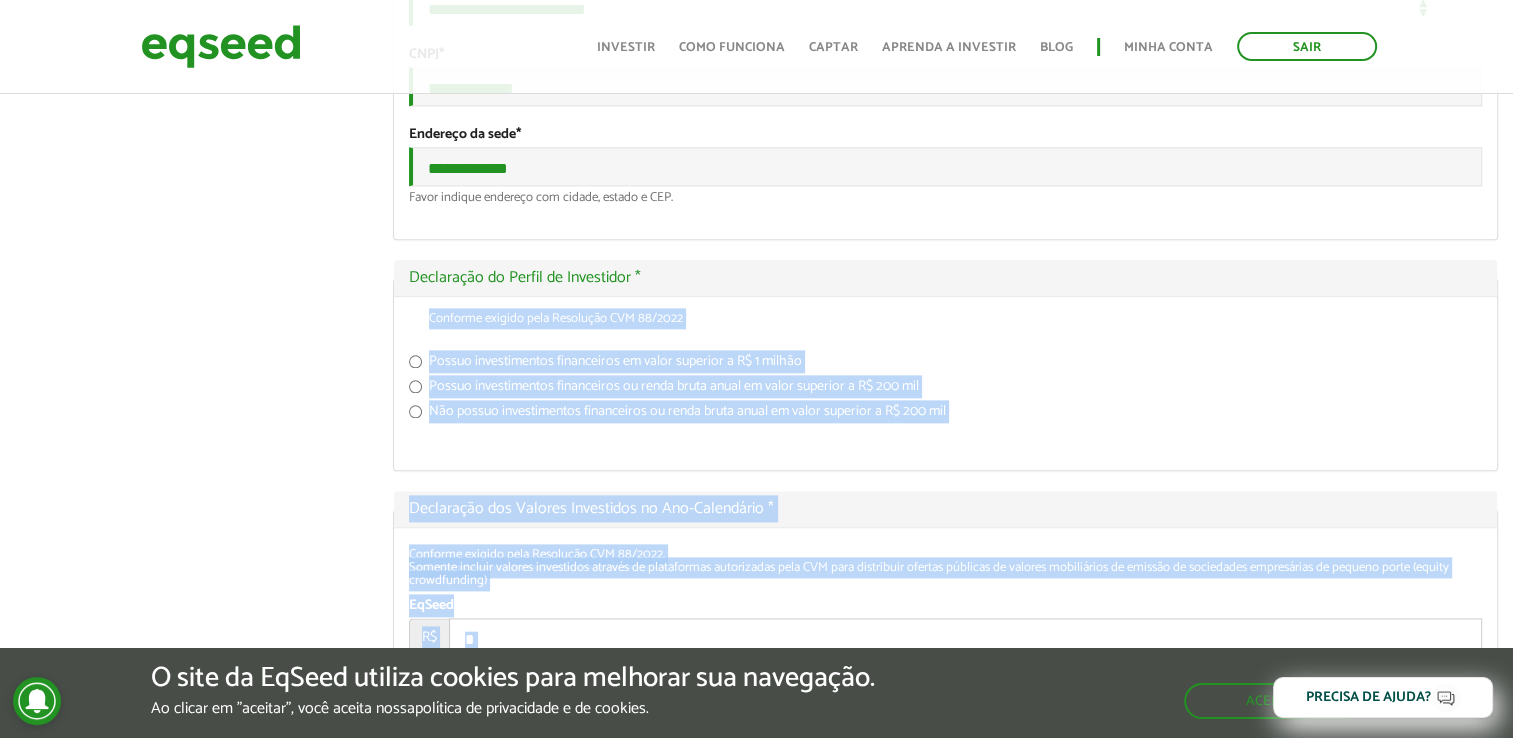 drag, startPoint x: 1506, startPoint y: 455, endPoint x: 1520, endPoint y: 454, distance: 14.035668 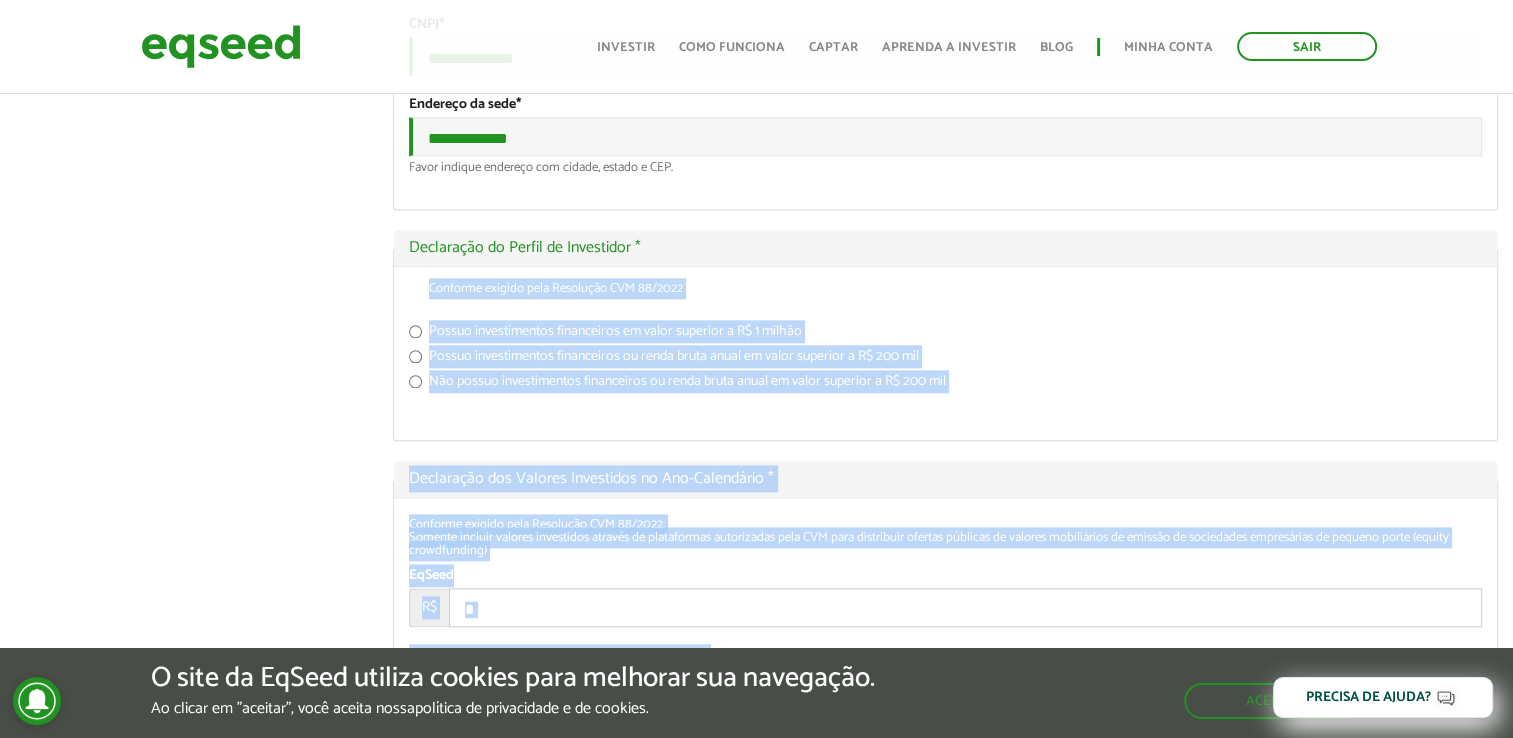 scroll, scrollTop: 2403, scrollLeft: 0, axis: vertical 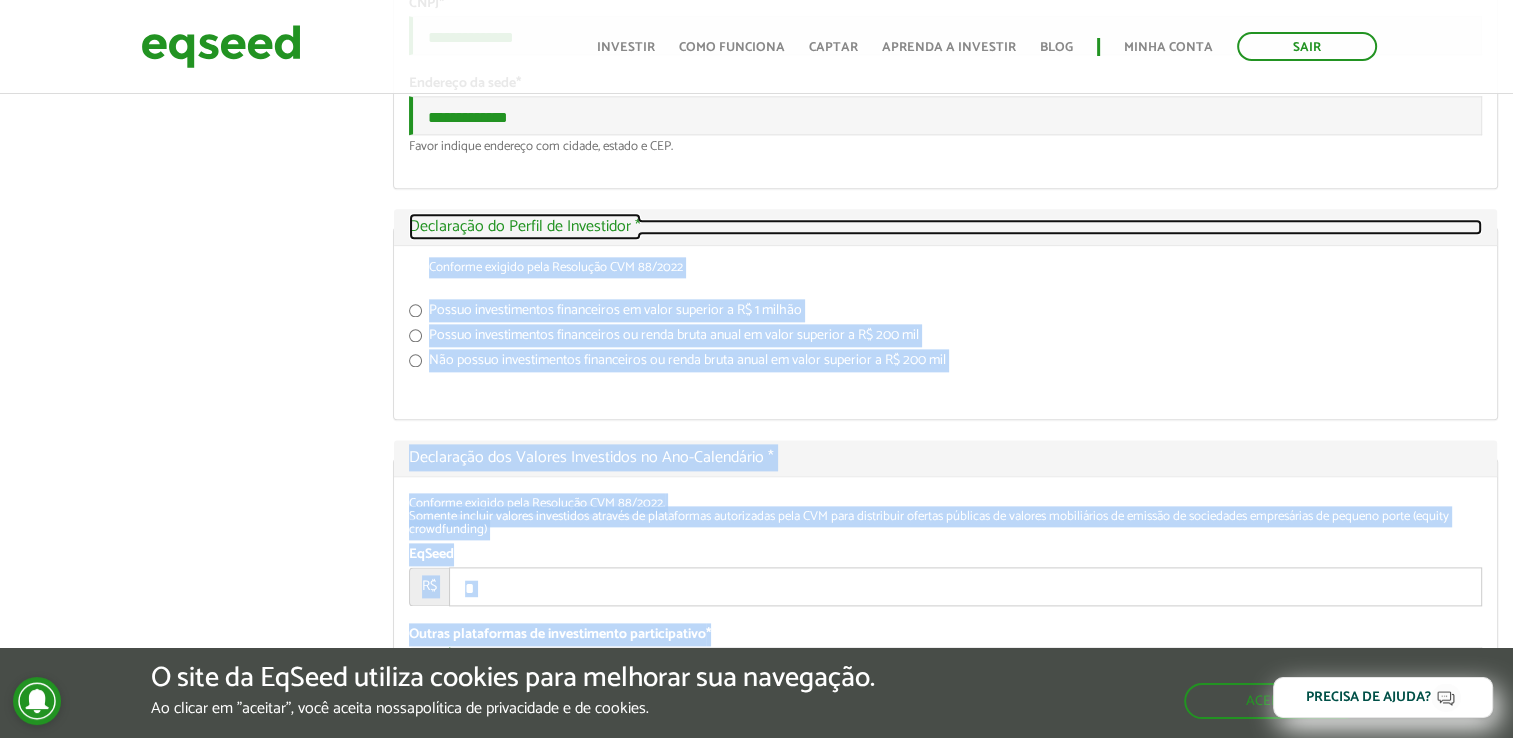 click on "Ocultar Declaração do Perfil de Investidor *" at bounding box center (945, 227) 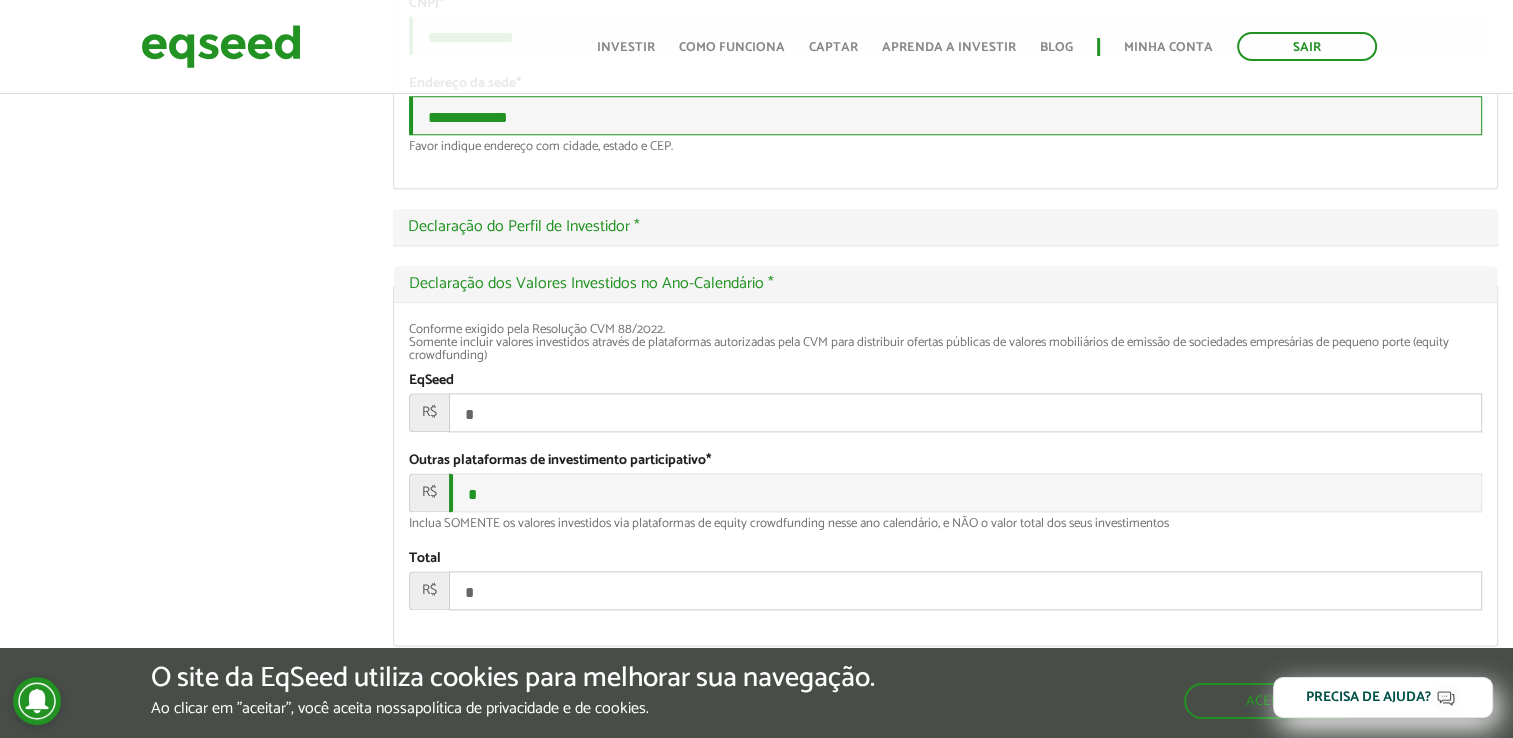 click on "**********" at bounding box center [945, 115] 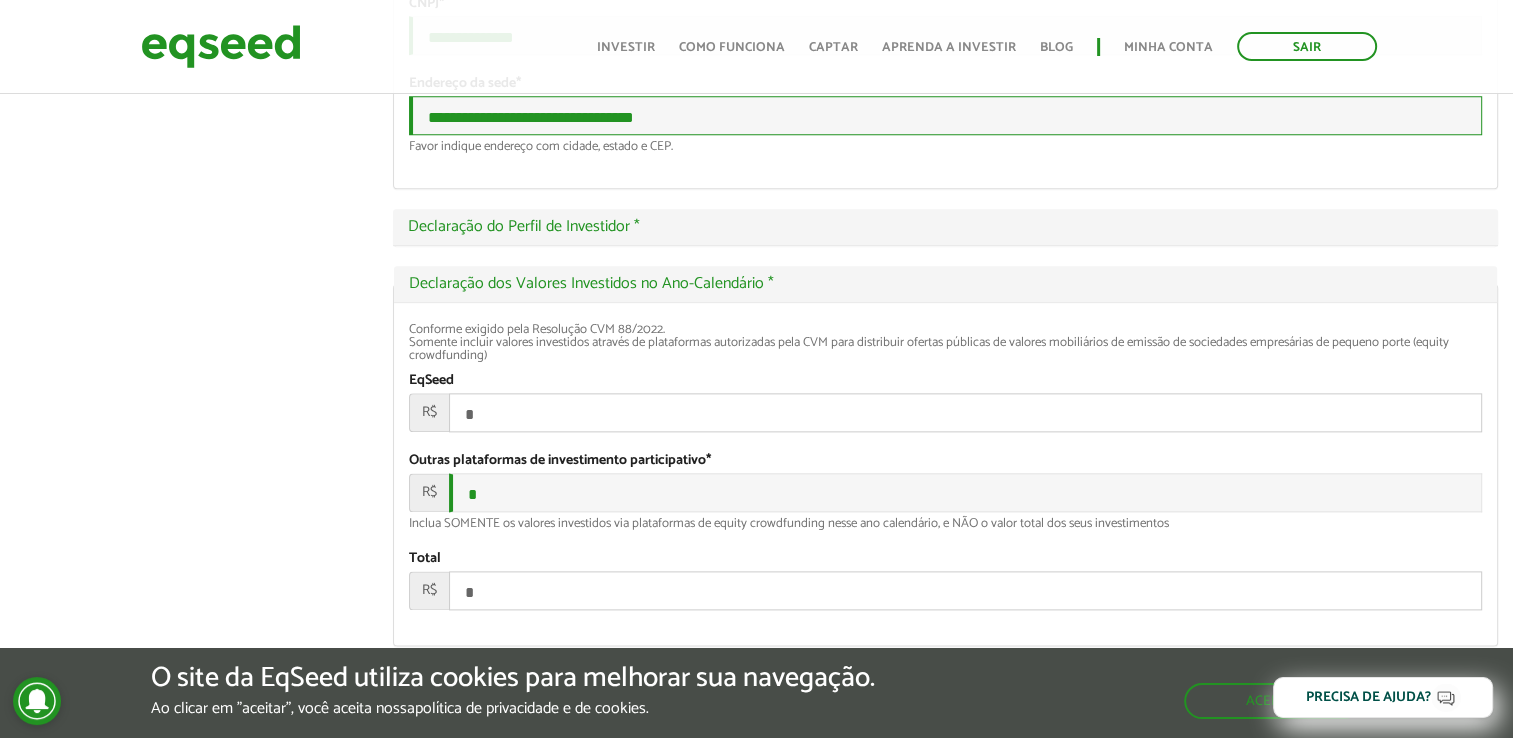 type on "**********" 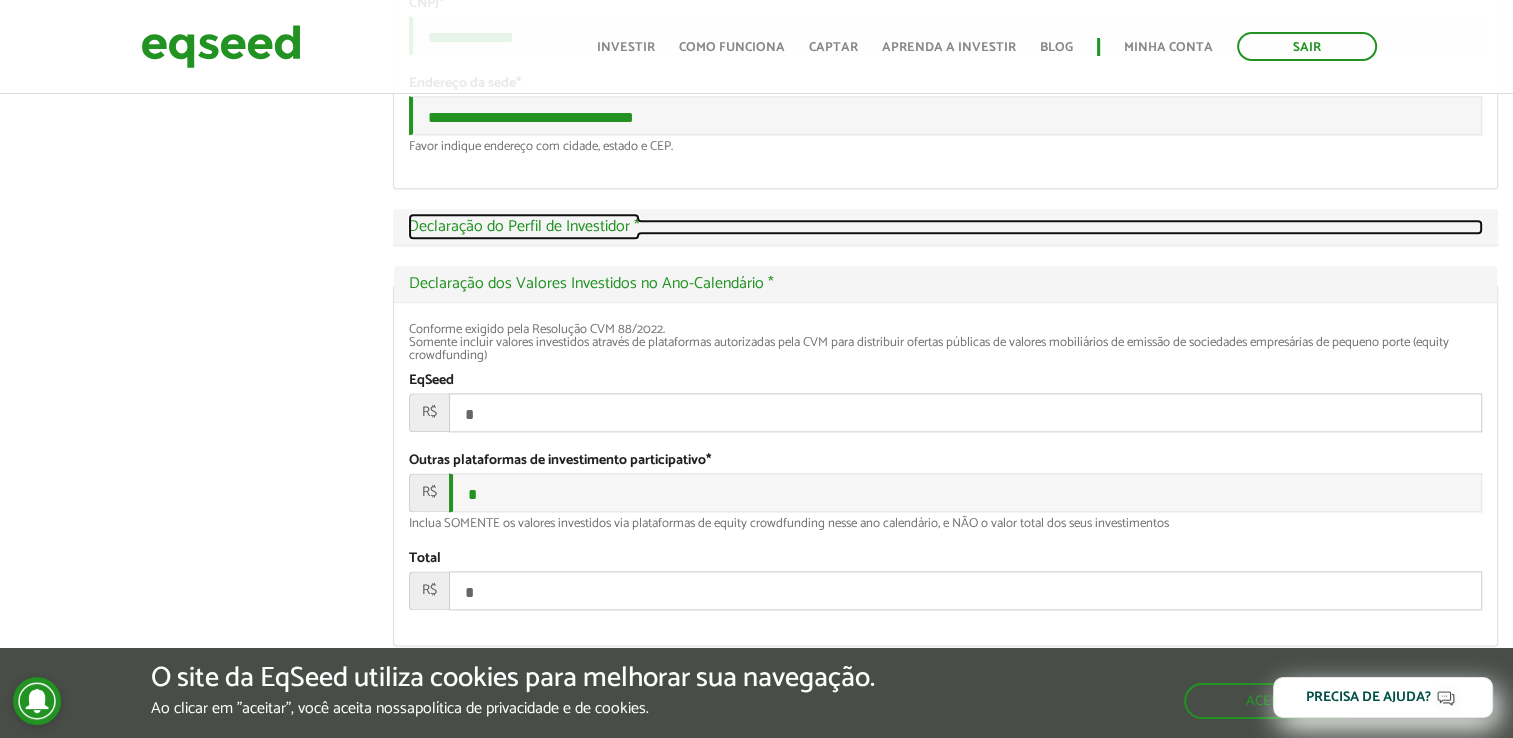click on "Exibir Declaração do Perfil de Investidor *" at bounding box center [945, 227] 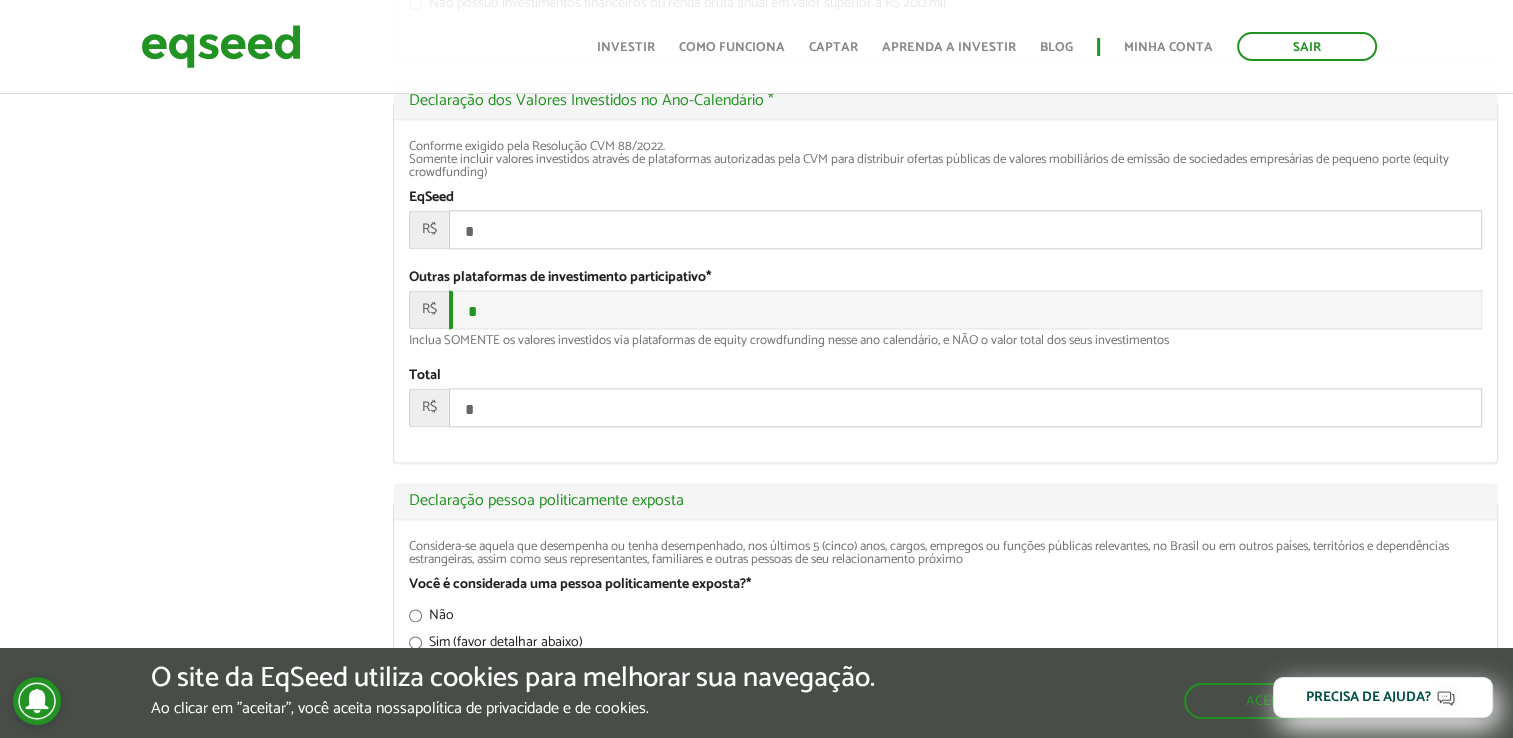 scroll, scrollTop: 2835, scrollLeft: 0, axis: vertical 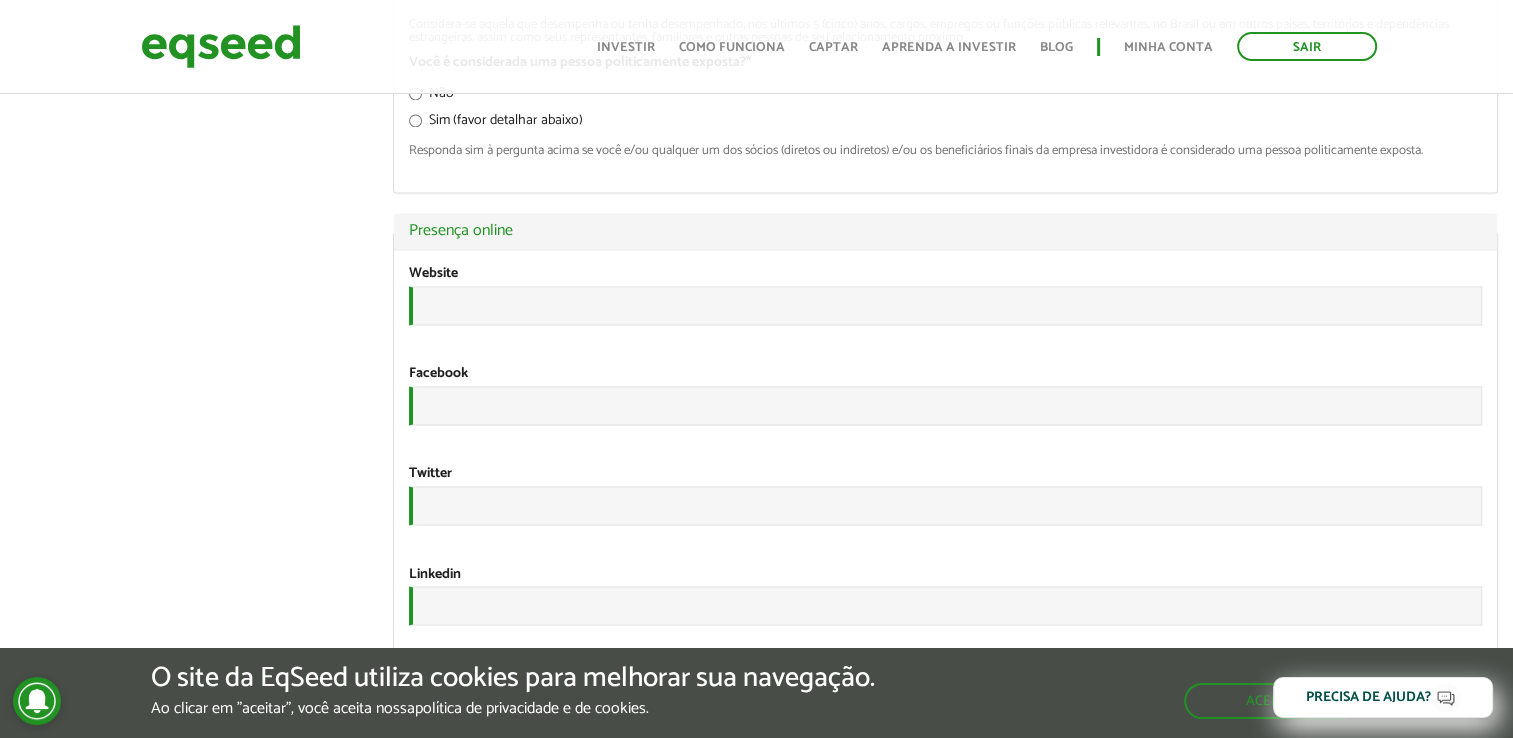 click on "Não" at bounding box center [431, 97] 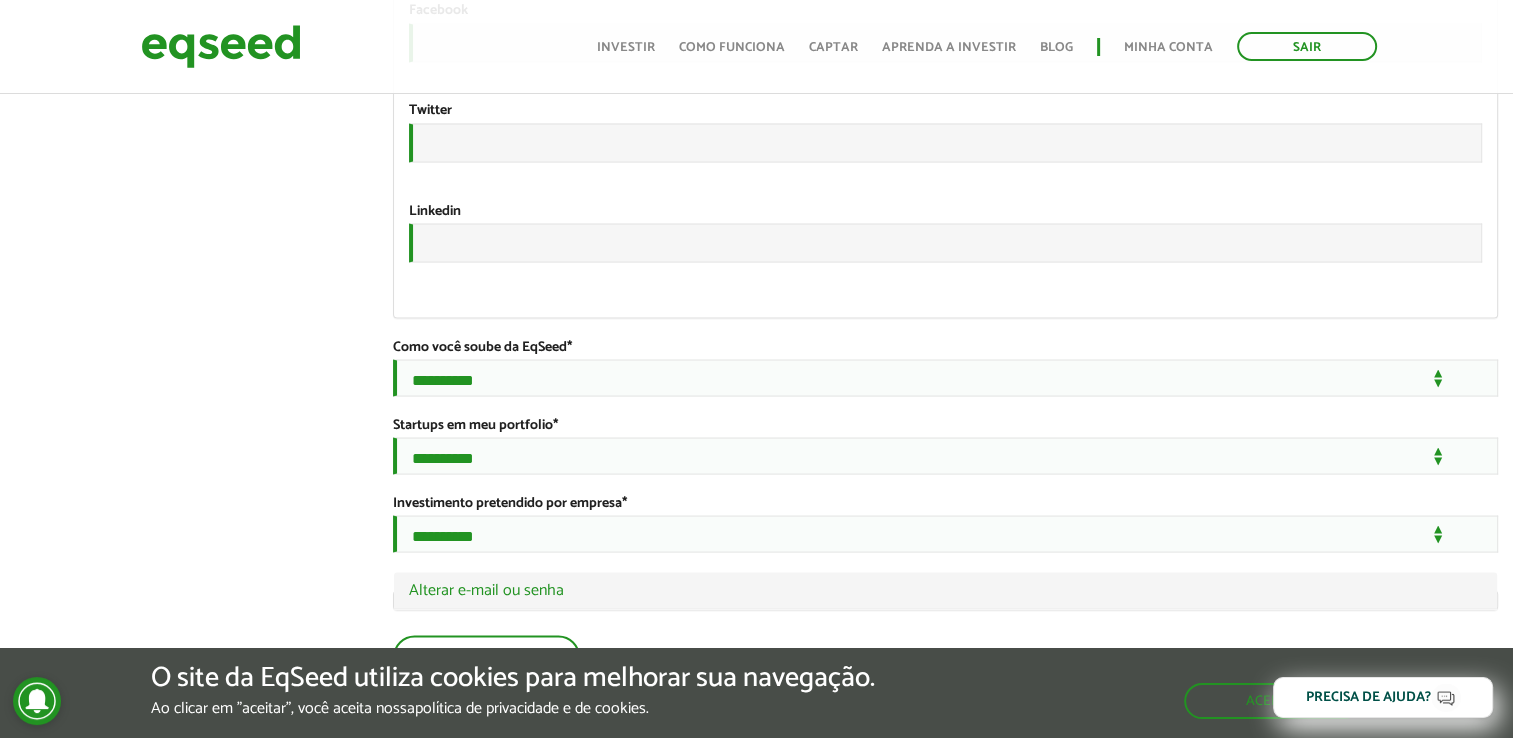 scroll, scrollTop: 3896, scrollLeft: 0, axis: vertical 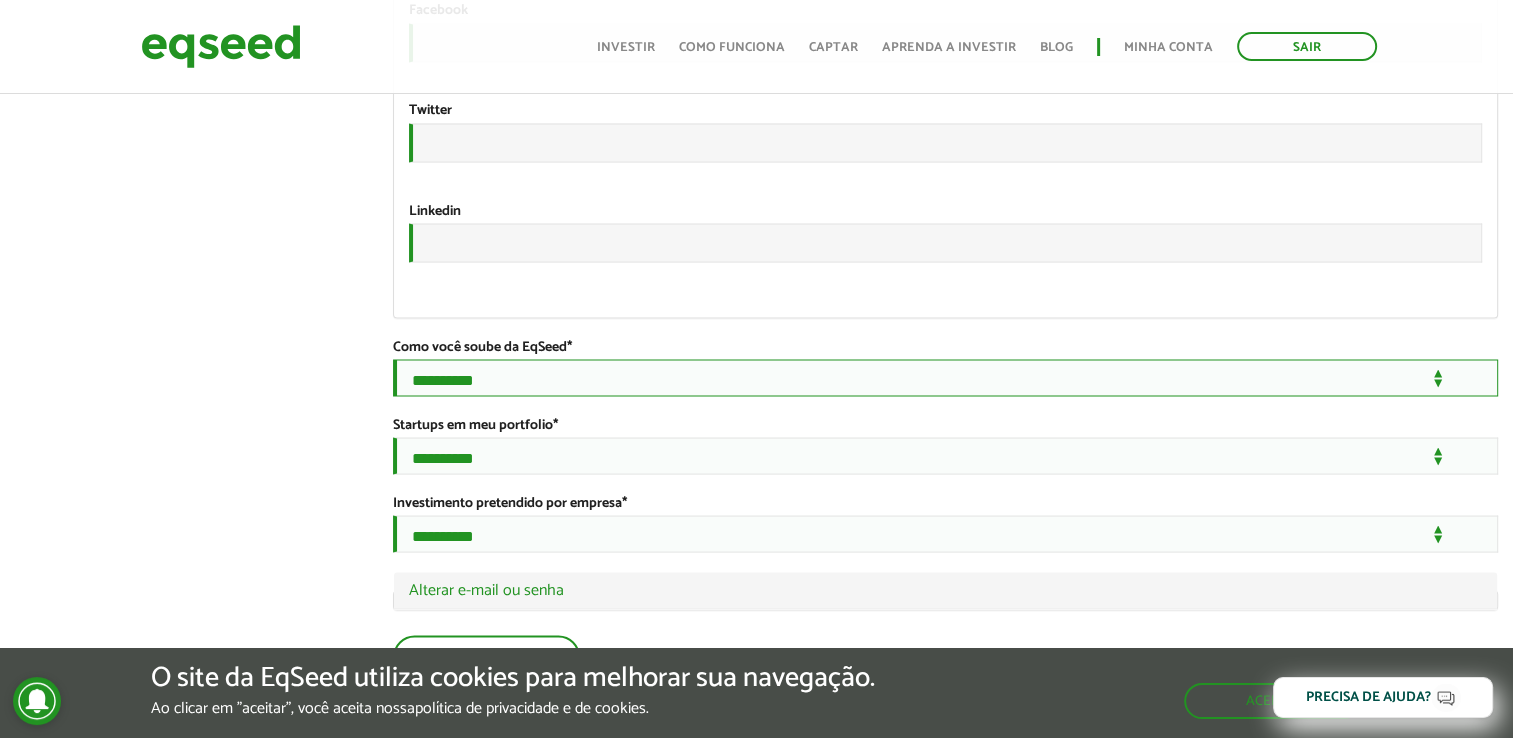 click on "**********" at bounding box center (945, 377) 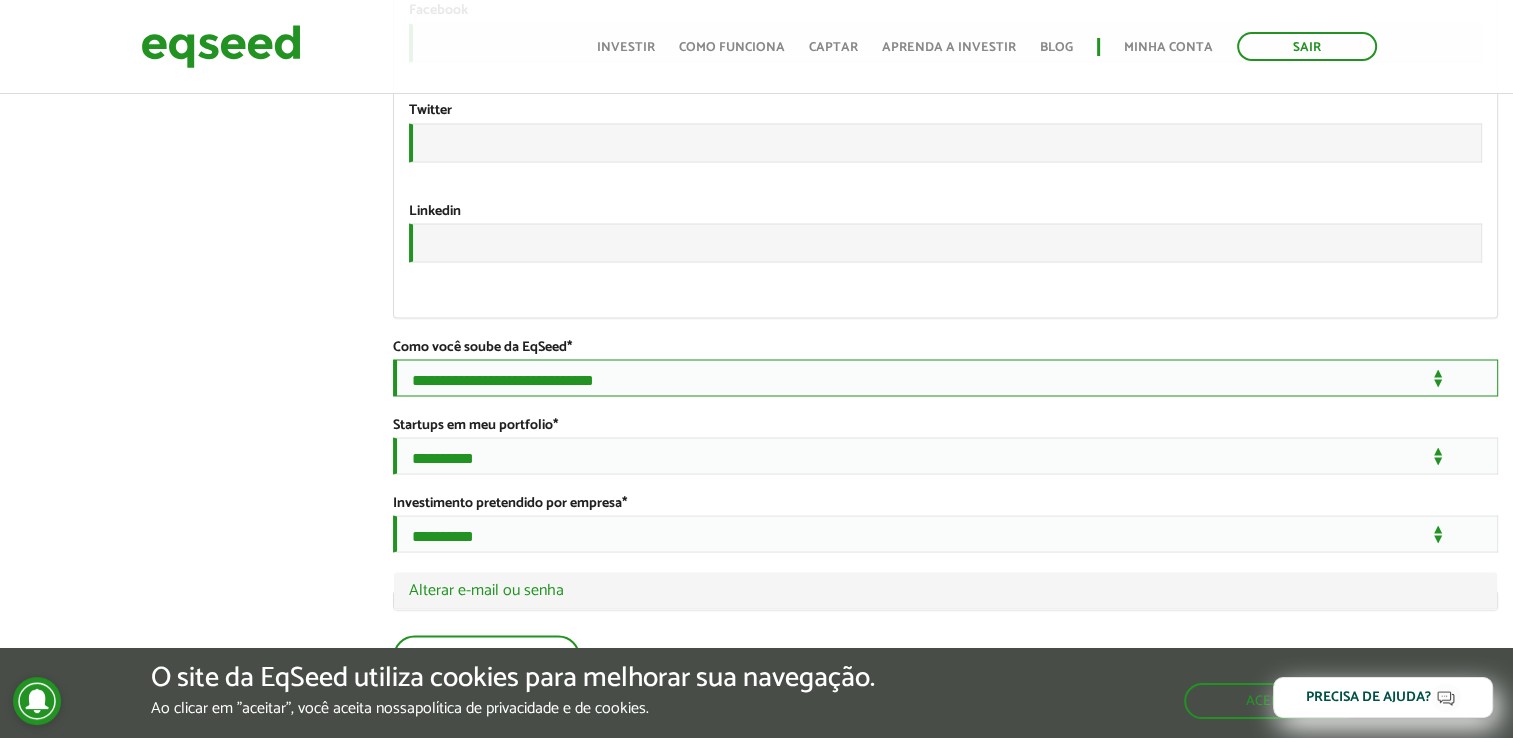 click on "**********" at bounding box center [945, 377] 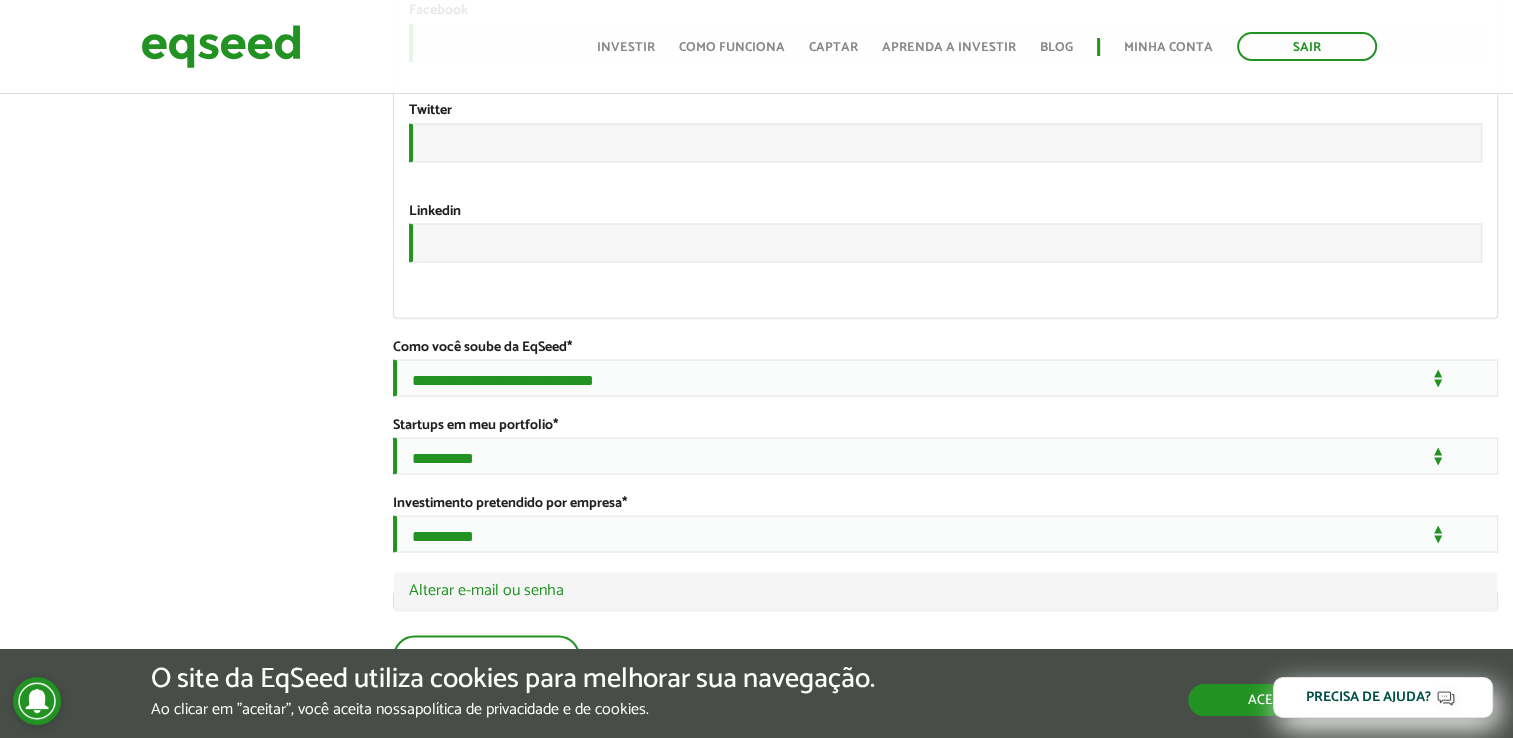 click on "Aceitar" at bounding box center (1275, 700) 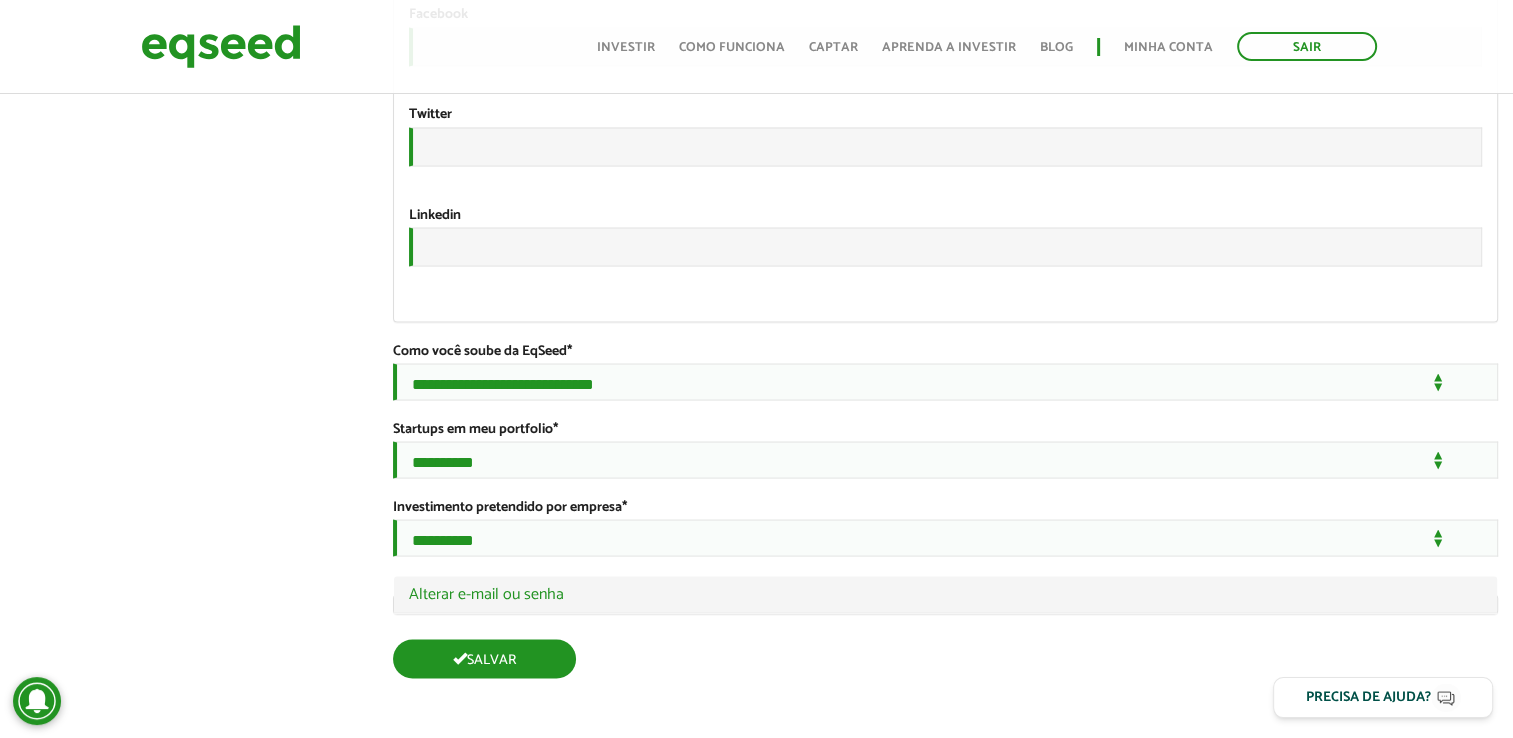 scroll, scrollTop: 3892, scrollLeft: 0, axis: vertical 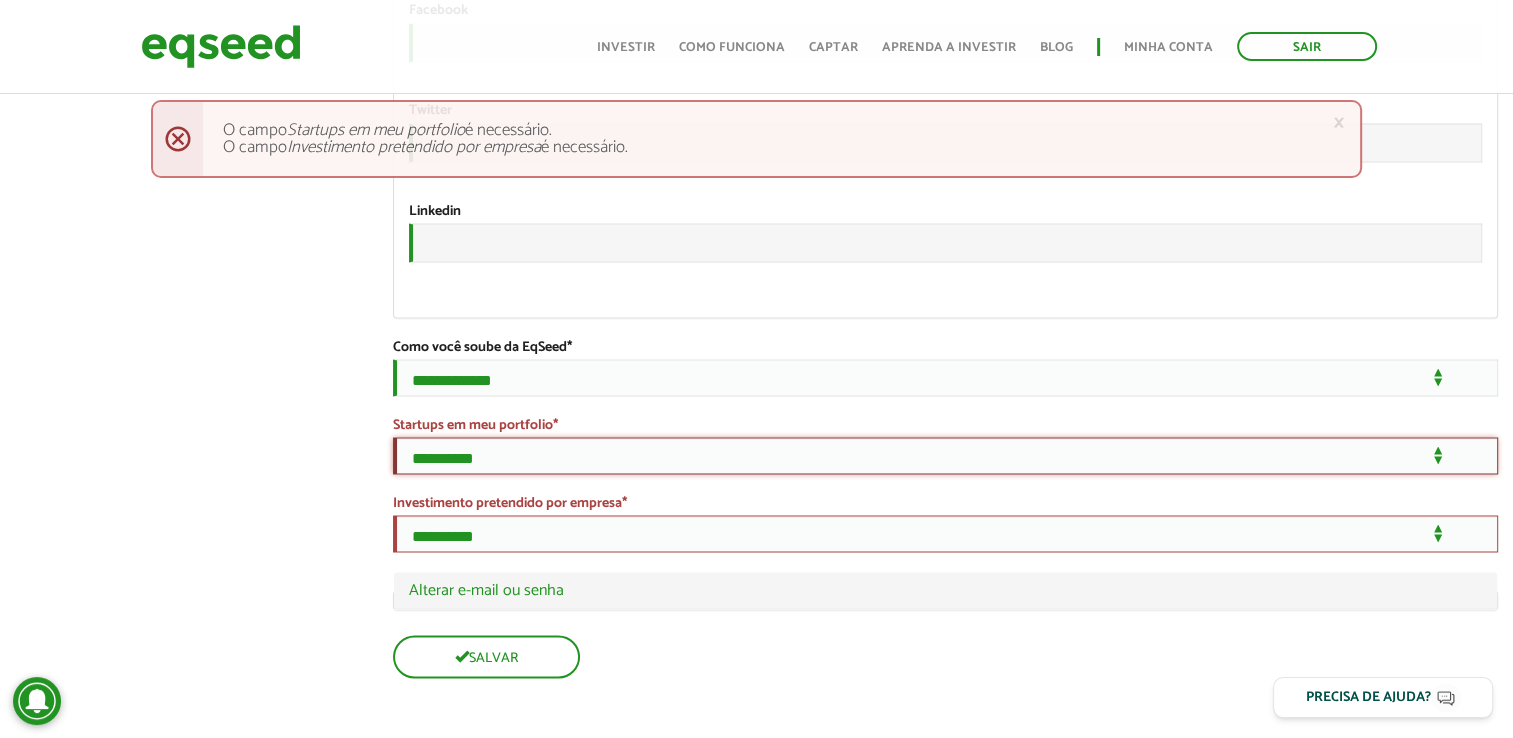 click on "**********" at bounding box center [945, 455] 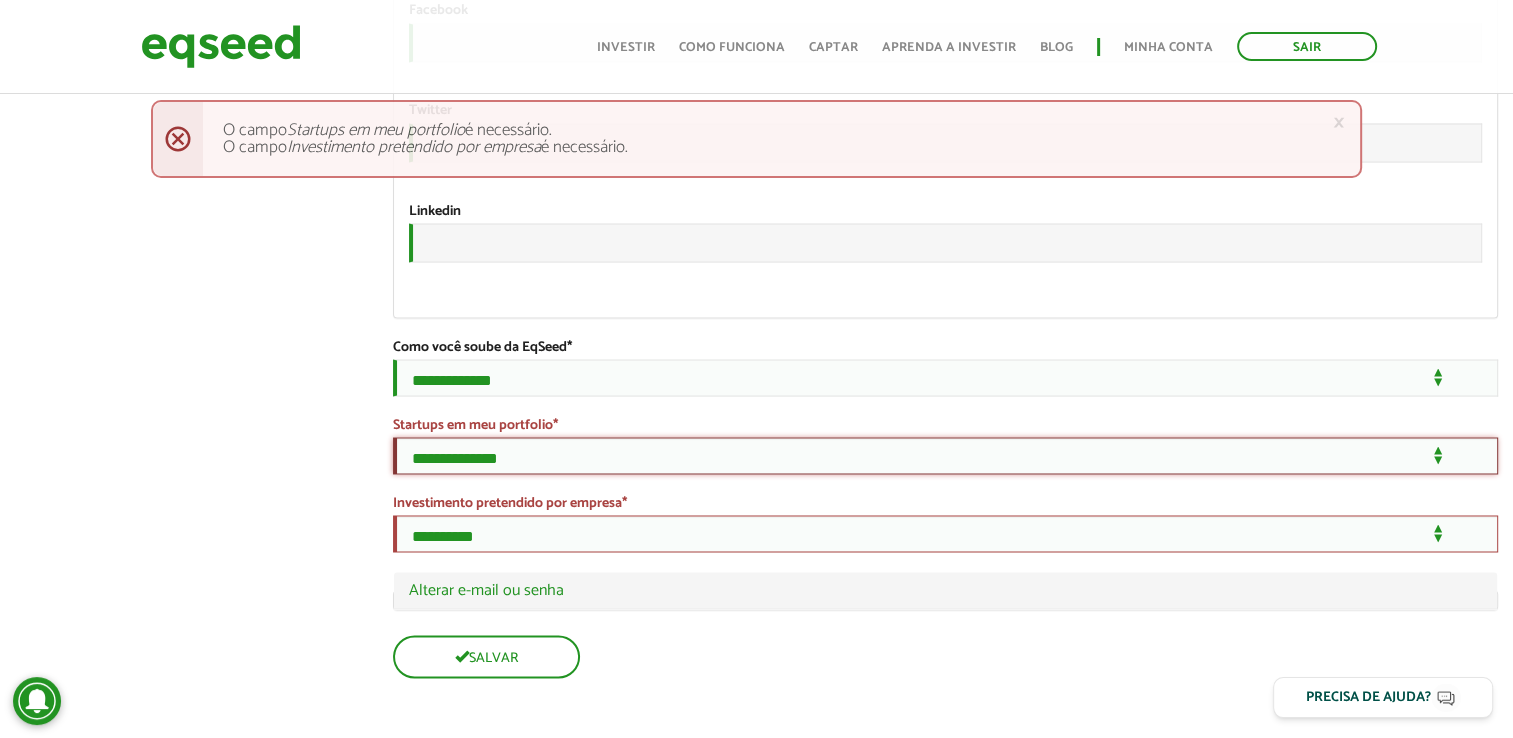 click on "**********" at bounding box center (945, 455) 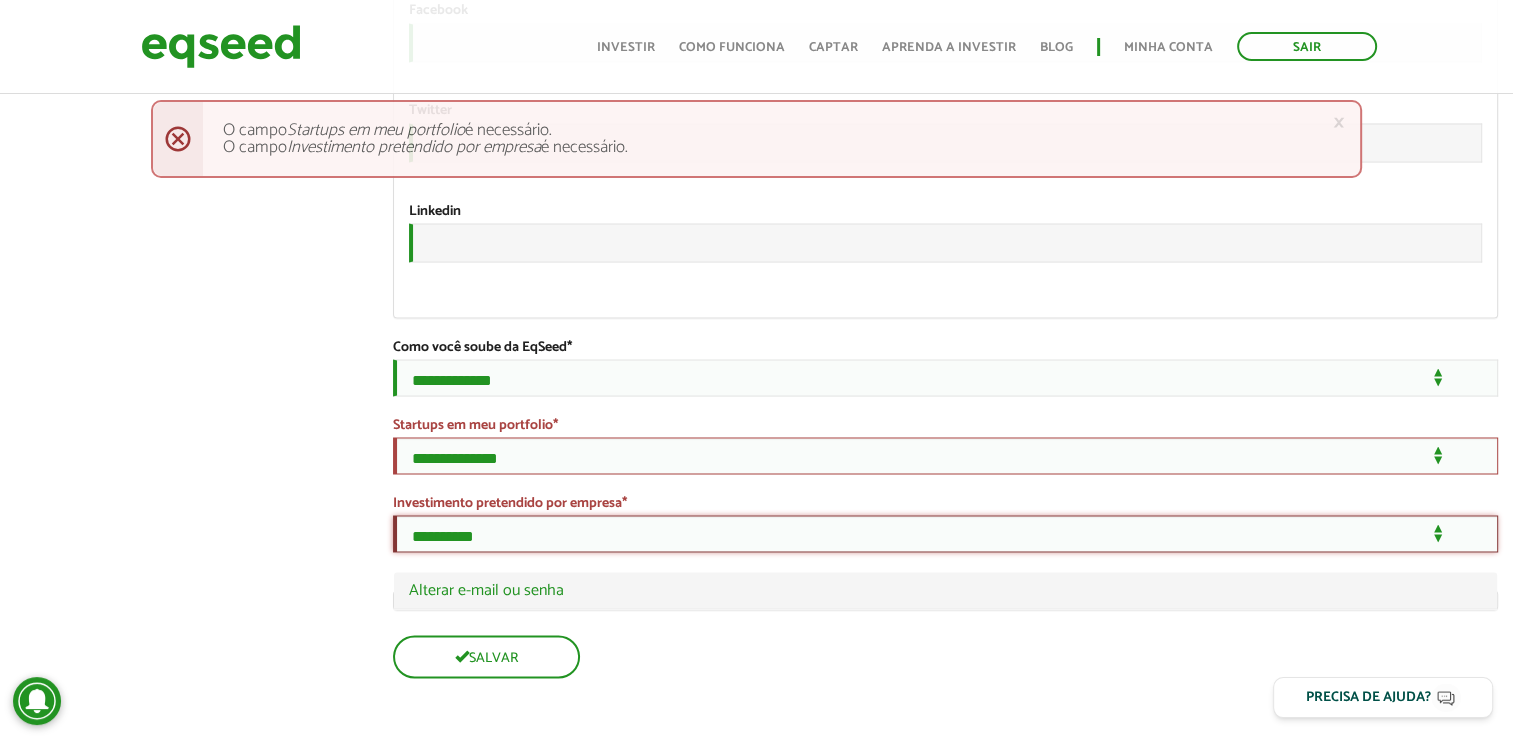 click on "**********" at bounding box center [945, 533] 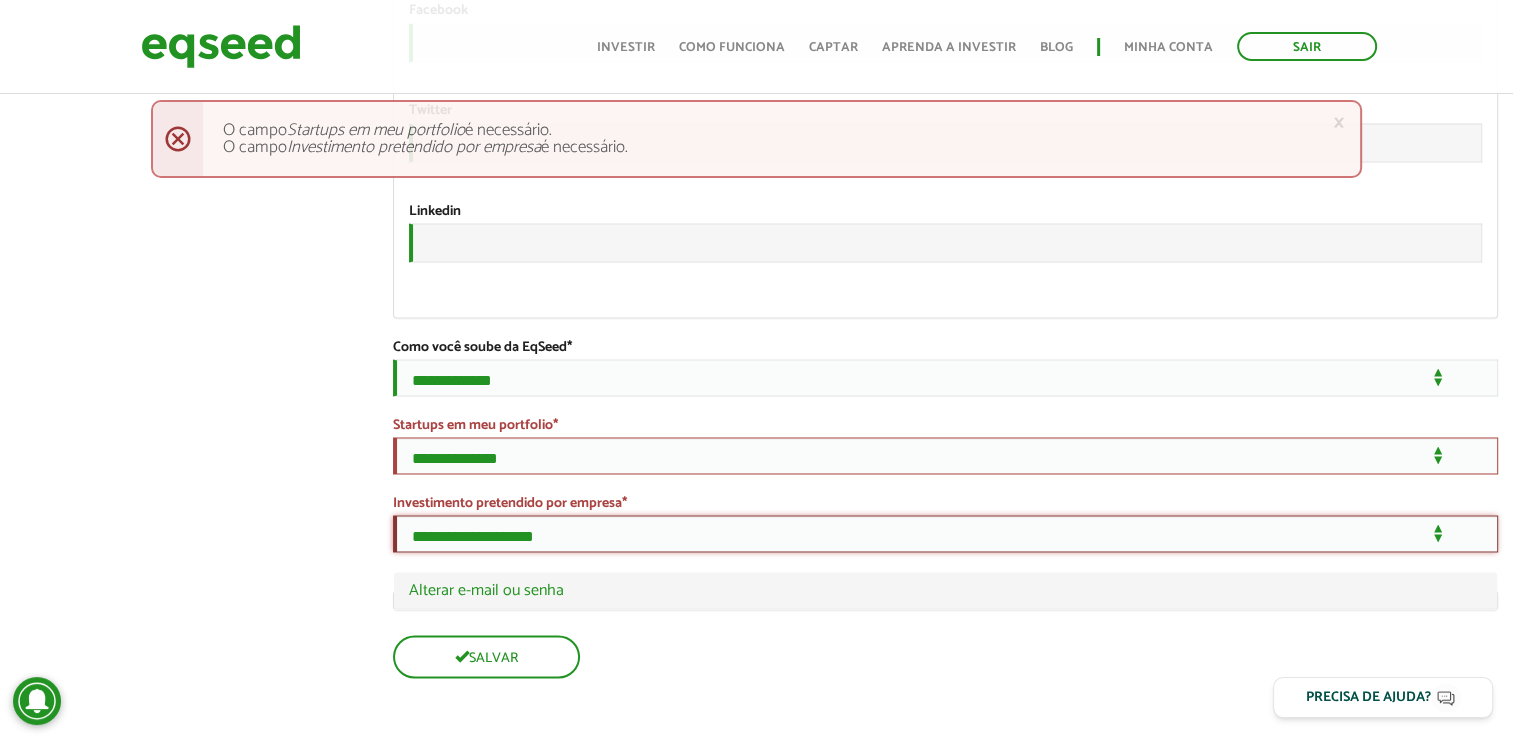 click on "**********" at bounding box center [945, 533] 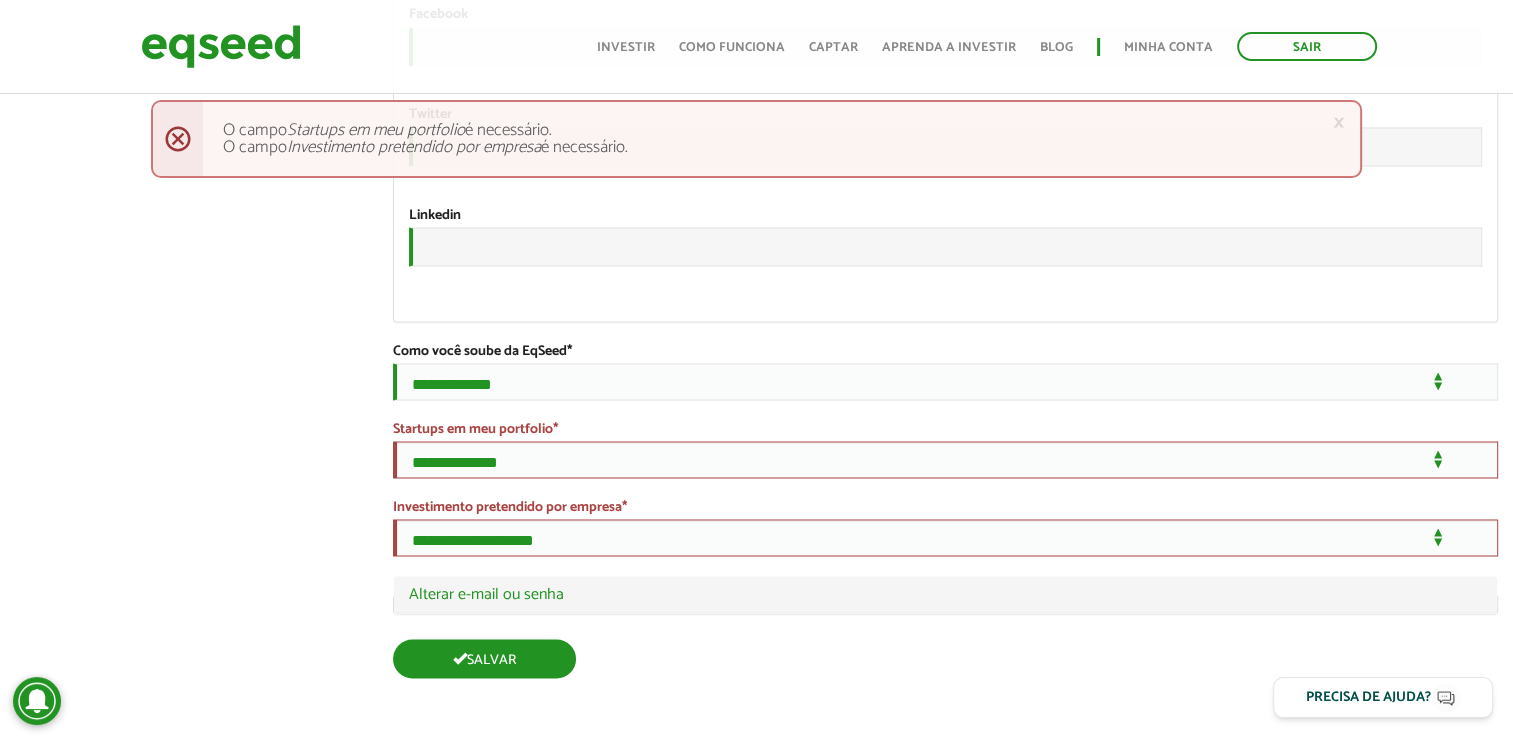 scroll, scrollTop: 3892, scrollLeft: 0, axis: vertical 